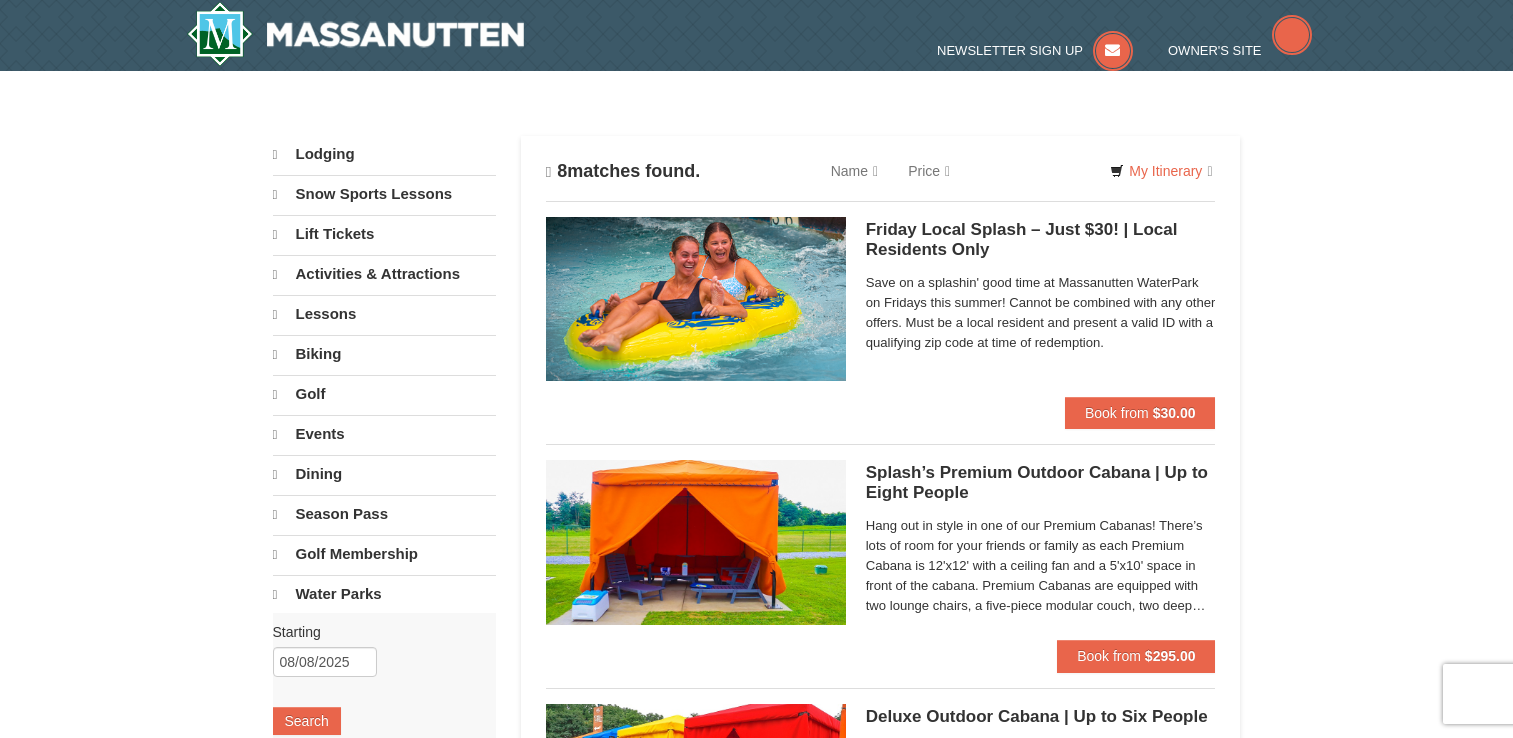 scroll, scrollTop: 0, scrollLeft: 0, axis: both 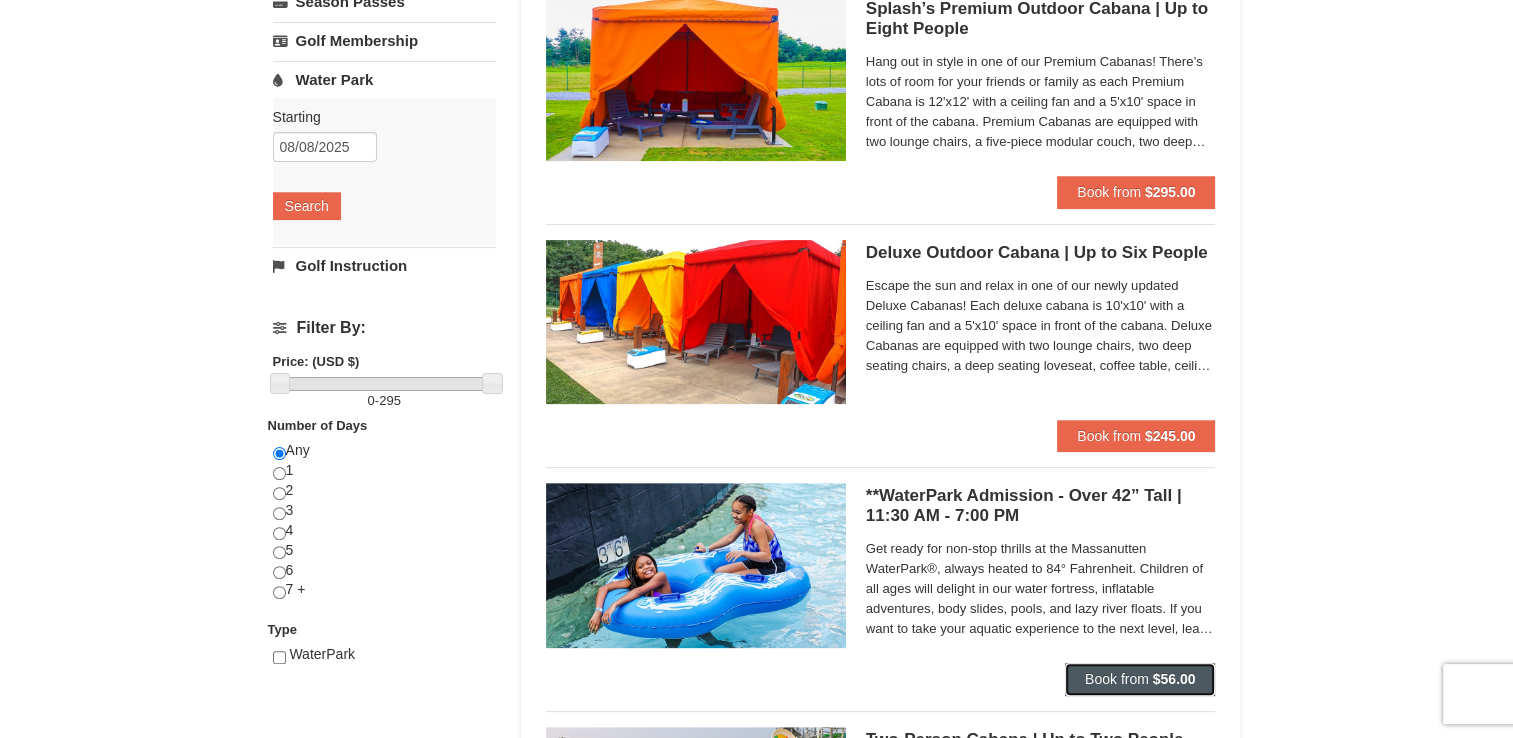 click on "Book from" at bounding box center (1117, 679) 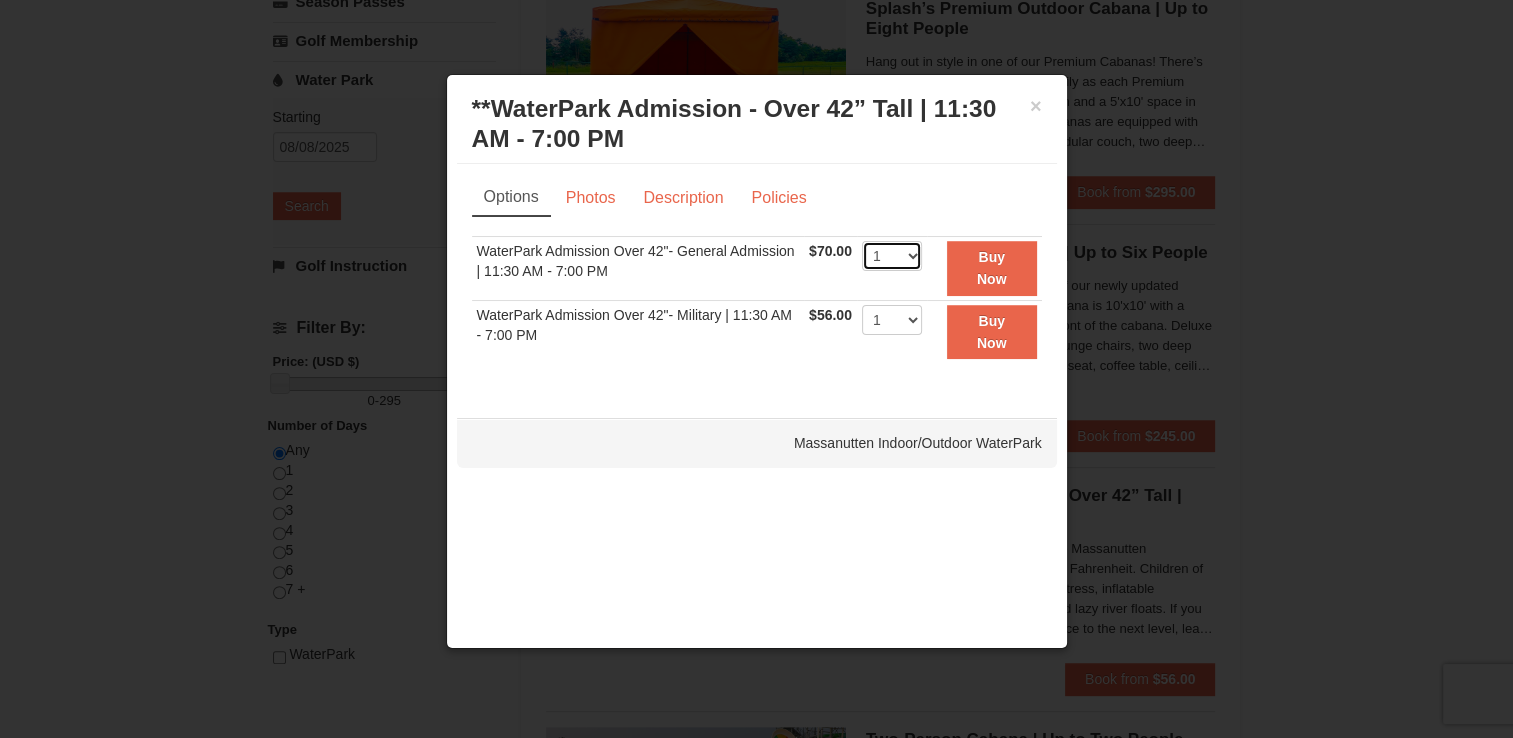 click on "1
2
3
4
5
6
7
8
9
10
11
12
13
14
15
16
17
18
19
20
21 22" at bounding box center (892, 256) 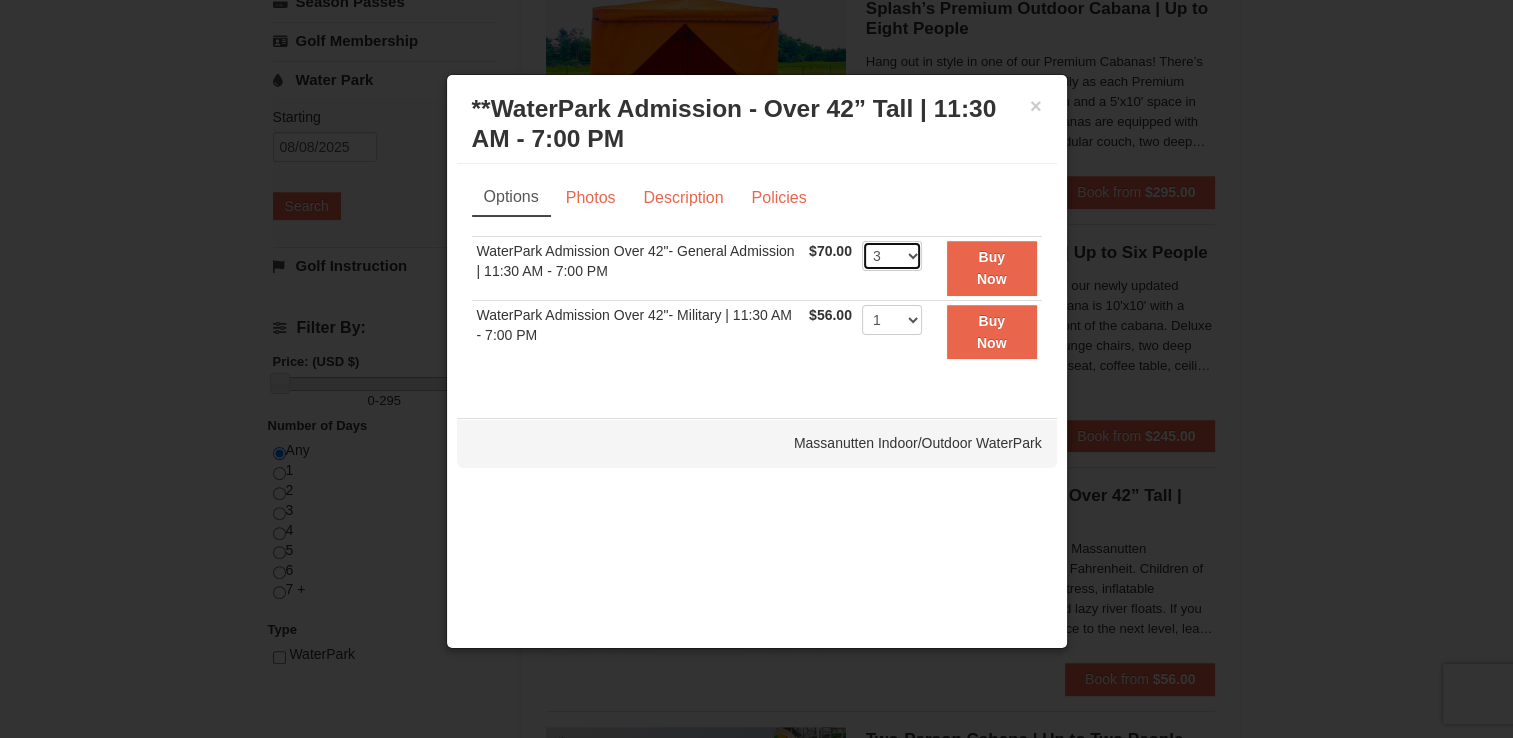 click on "1
2
3
4
5
6
7
8
9
10
11
12
13
14
15
16
17
18
19
20
21 22" at bounding box center (892, 256) 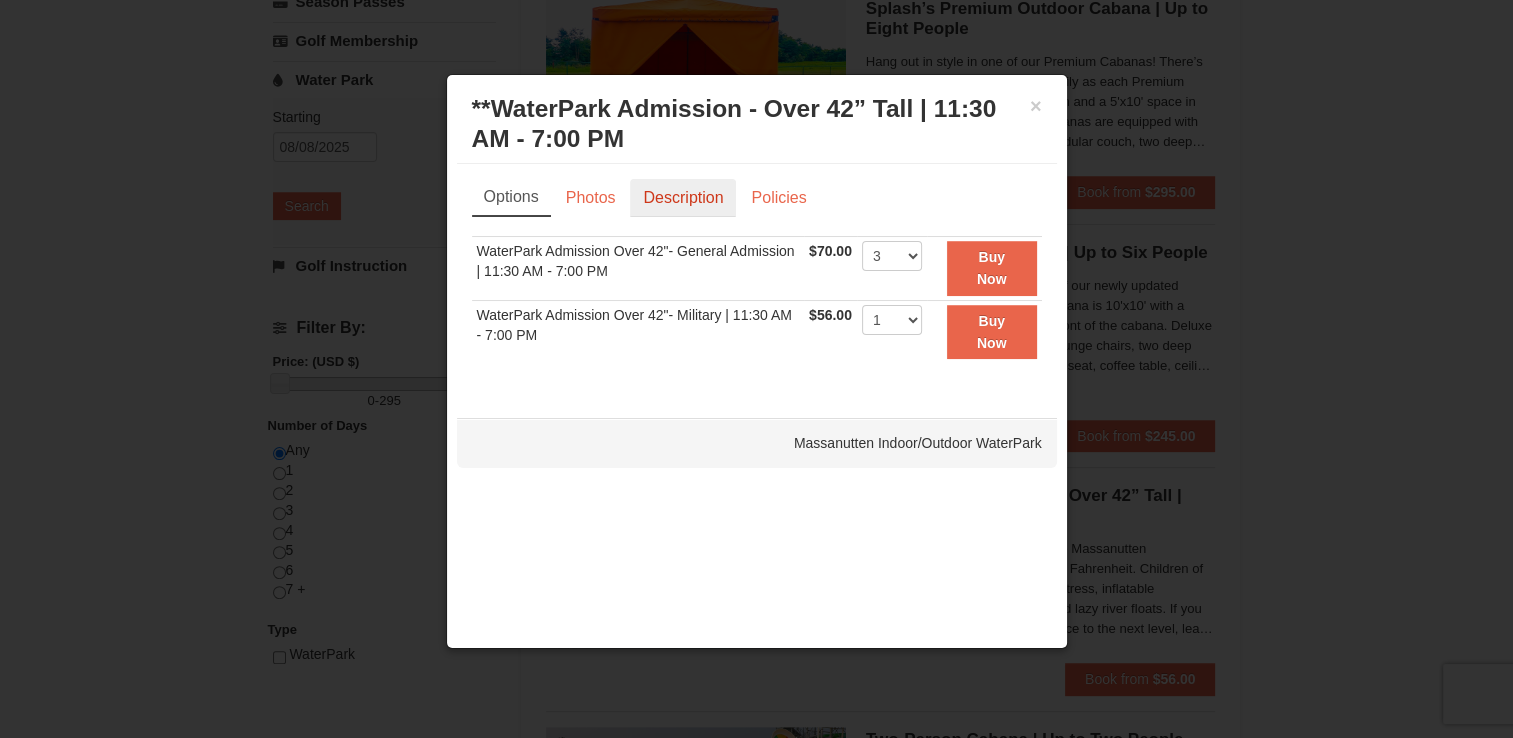 click on "Description" at bounding box center [683, 198] 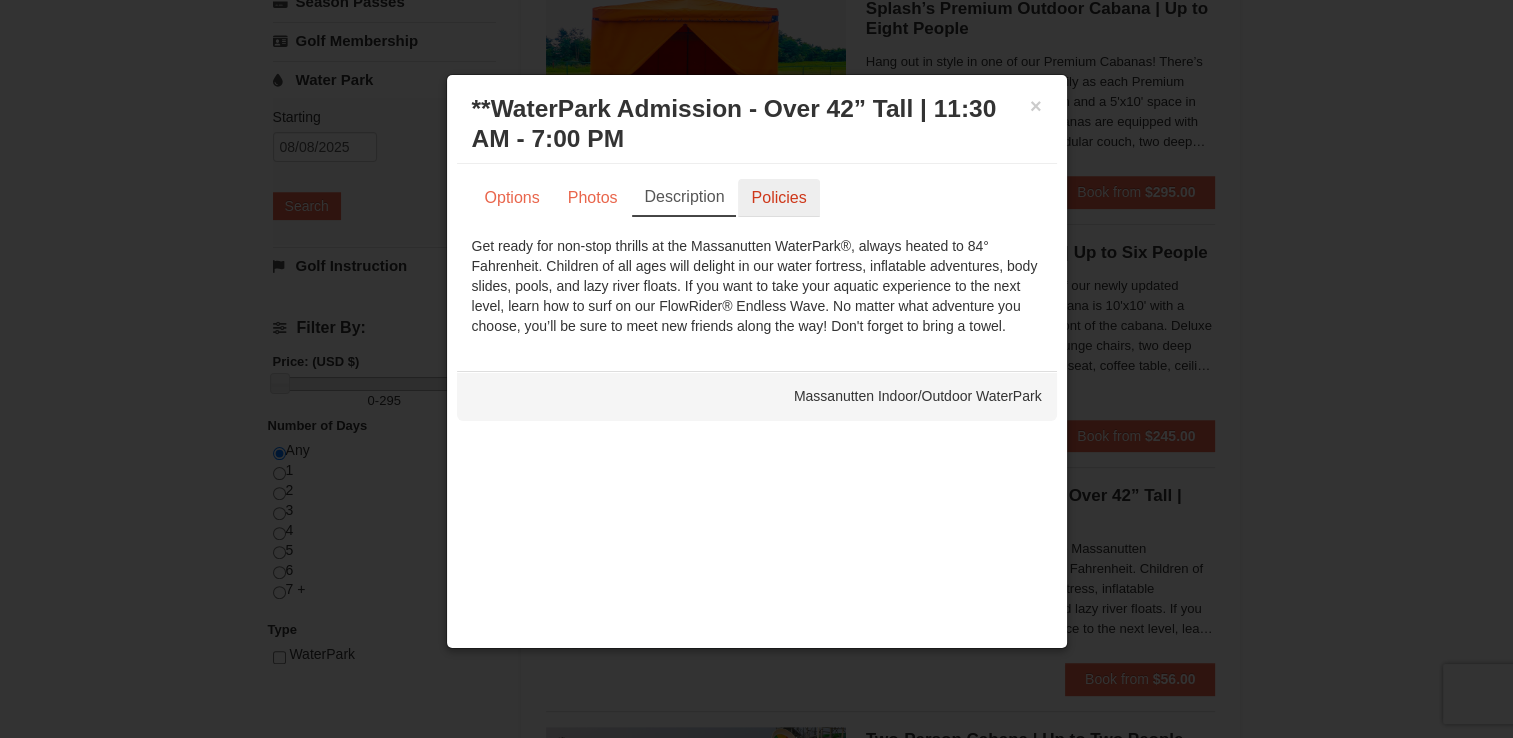 click on "Policies" at bounding box center (778, 198) 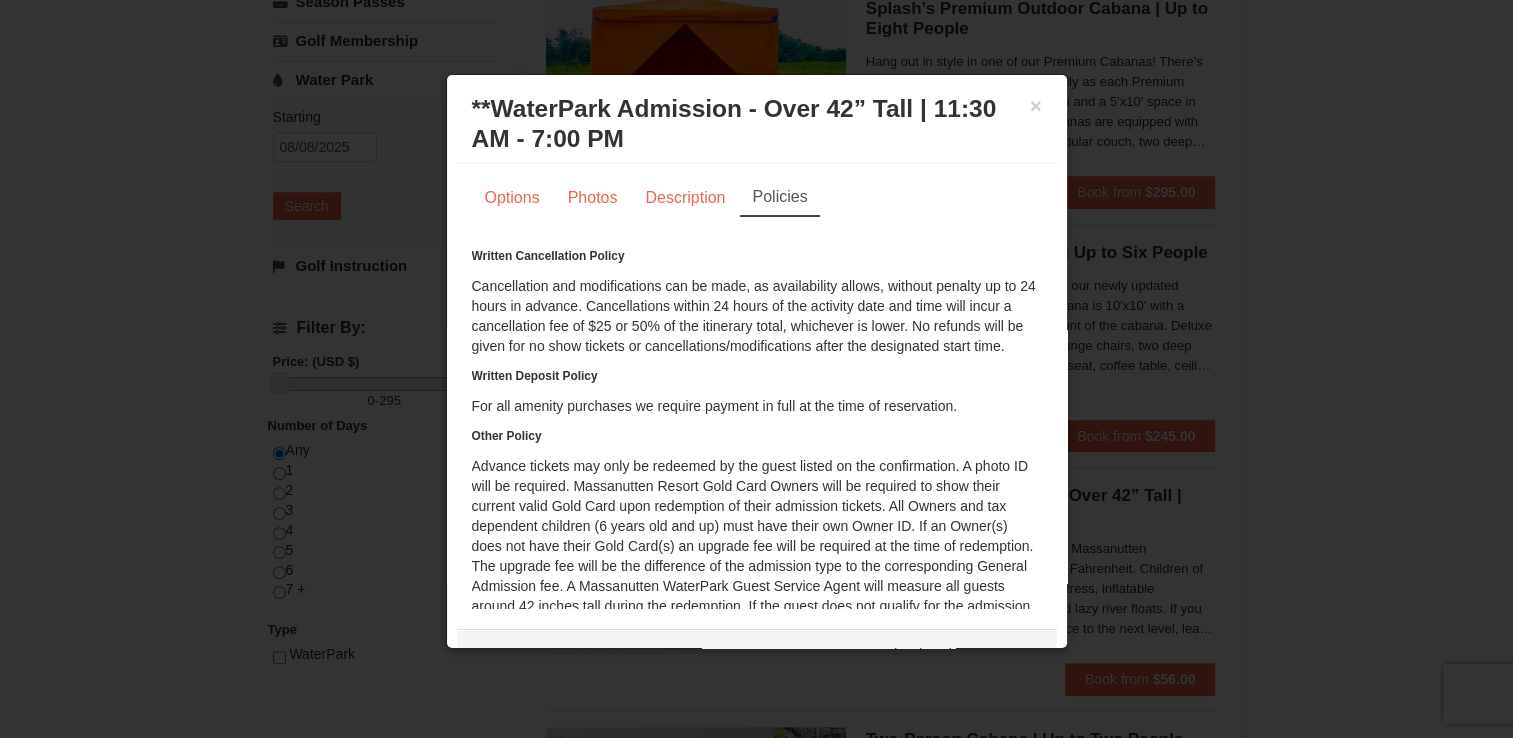 click at bounding box center [756, 369] 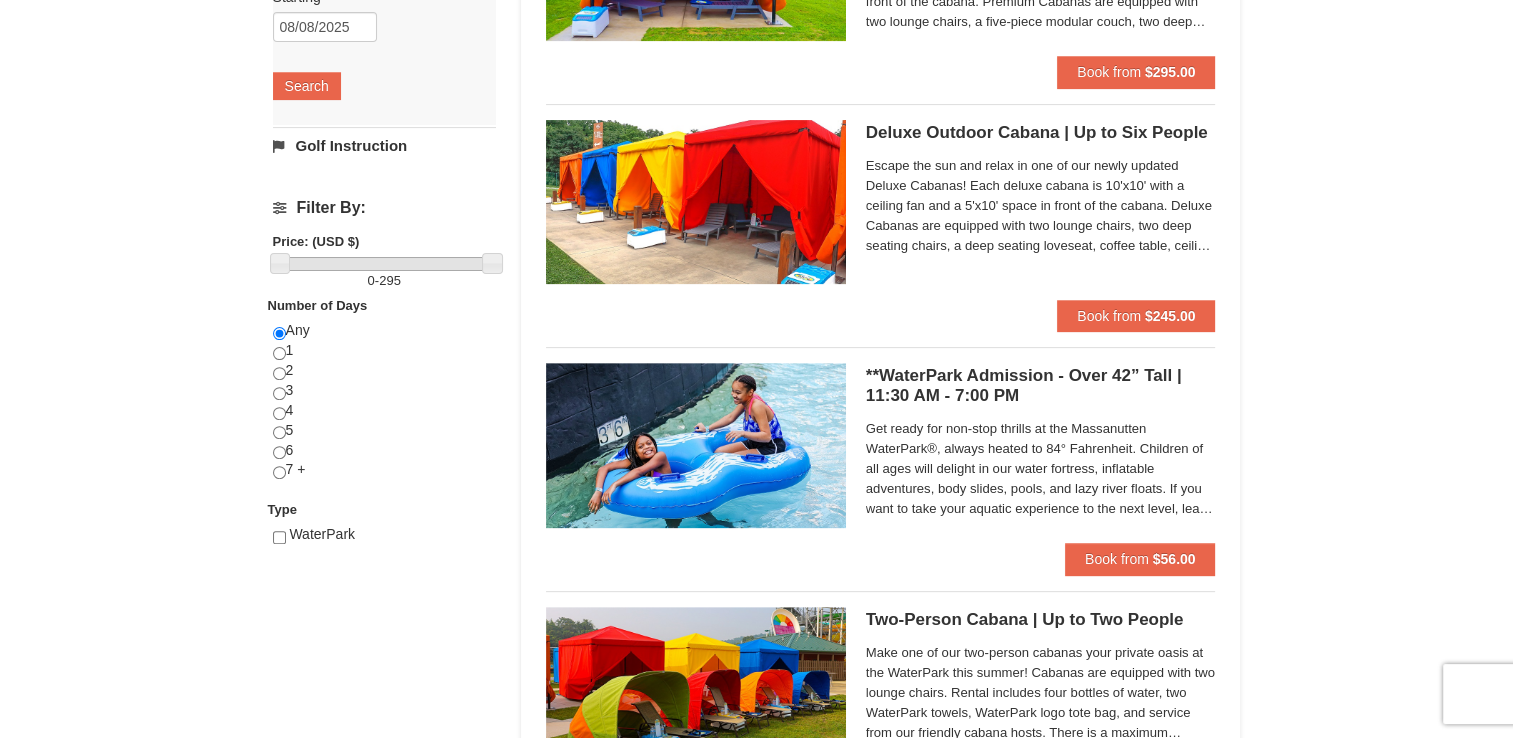 scroll, scrollTop: 601, scrollLeft: 0, axis: vertical 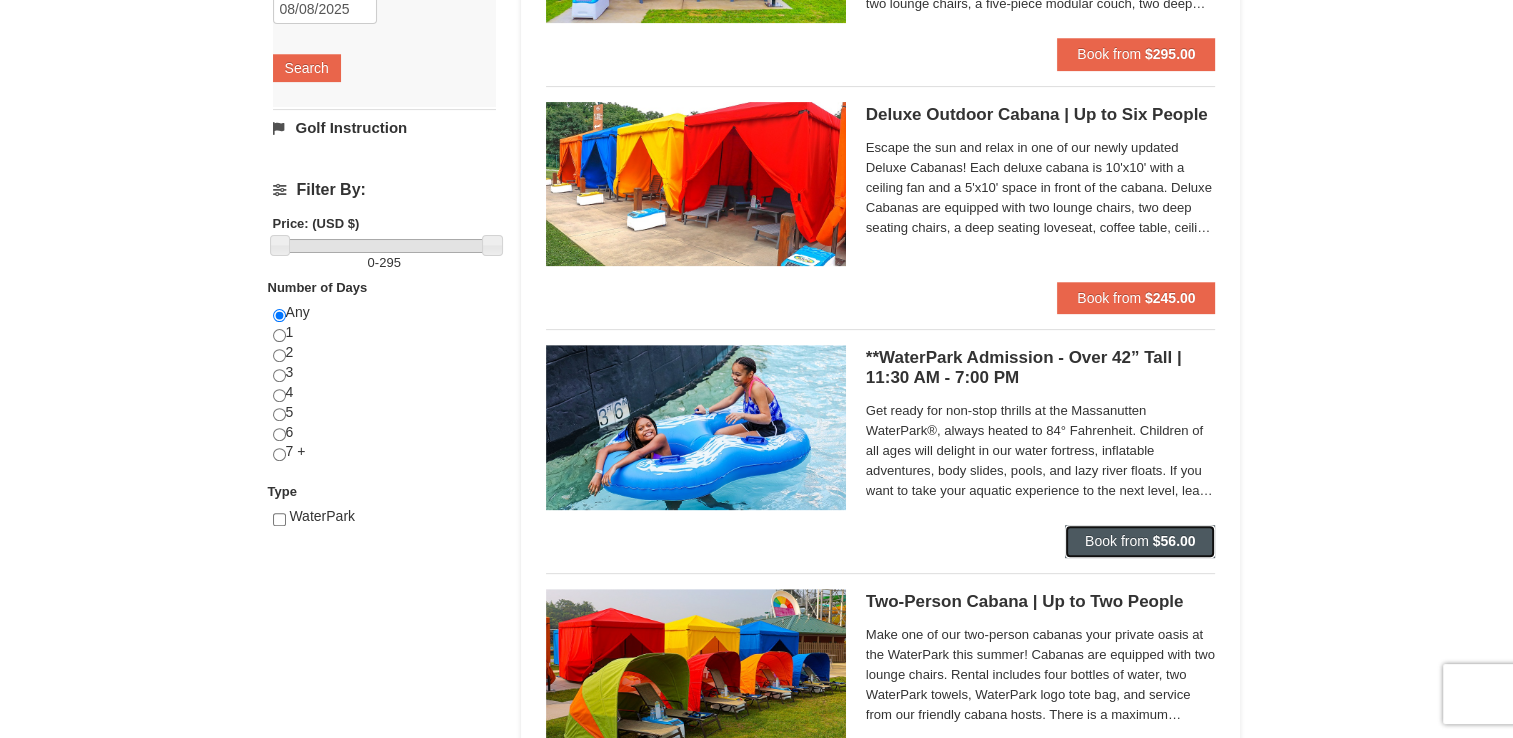 click on "Book from" at bounding box center [1117, 541] 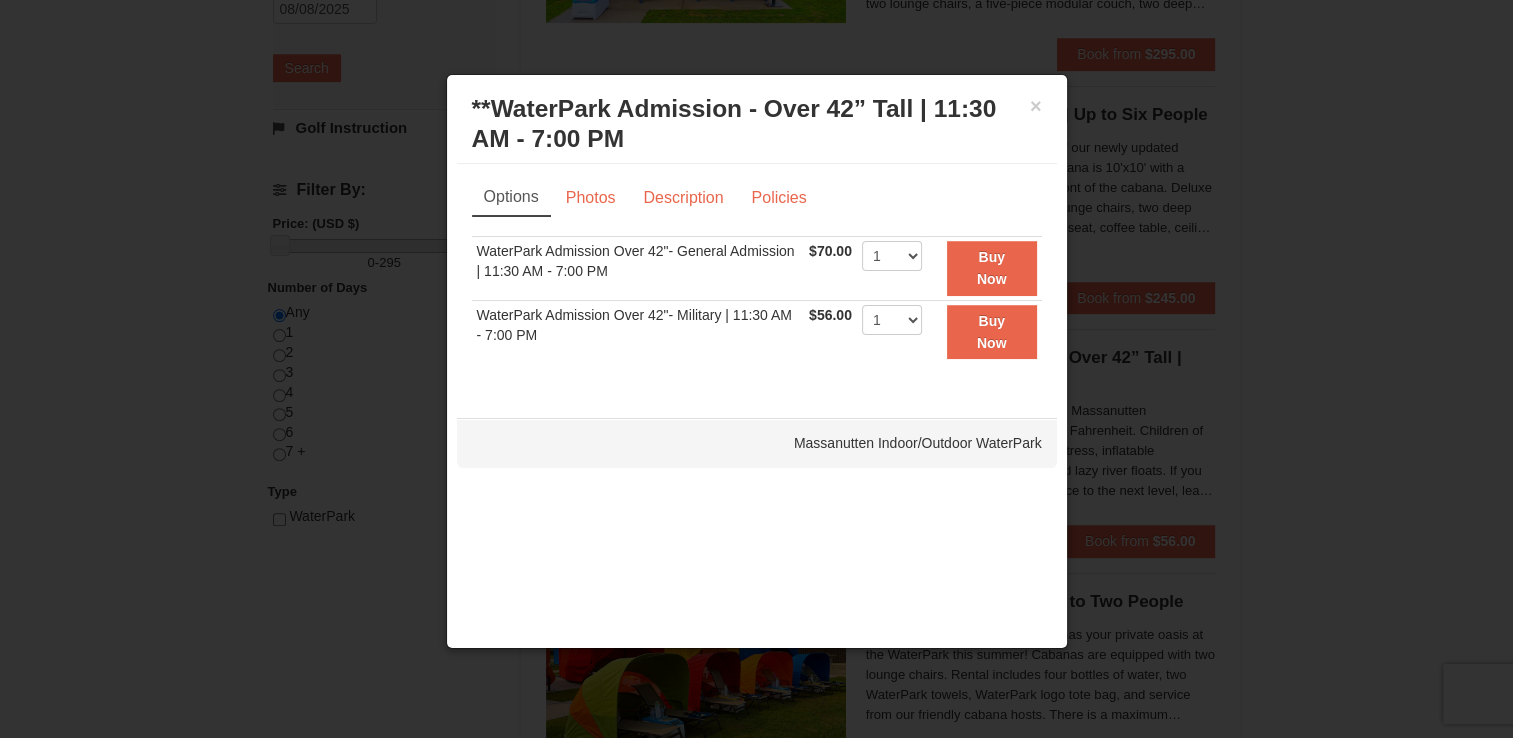 click at bounding box center [756, 369] 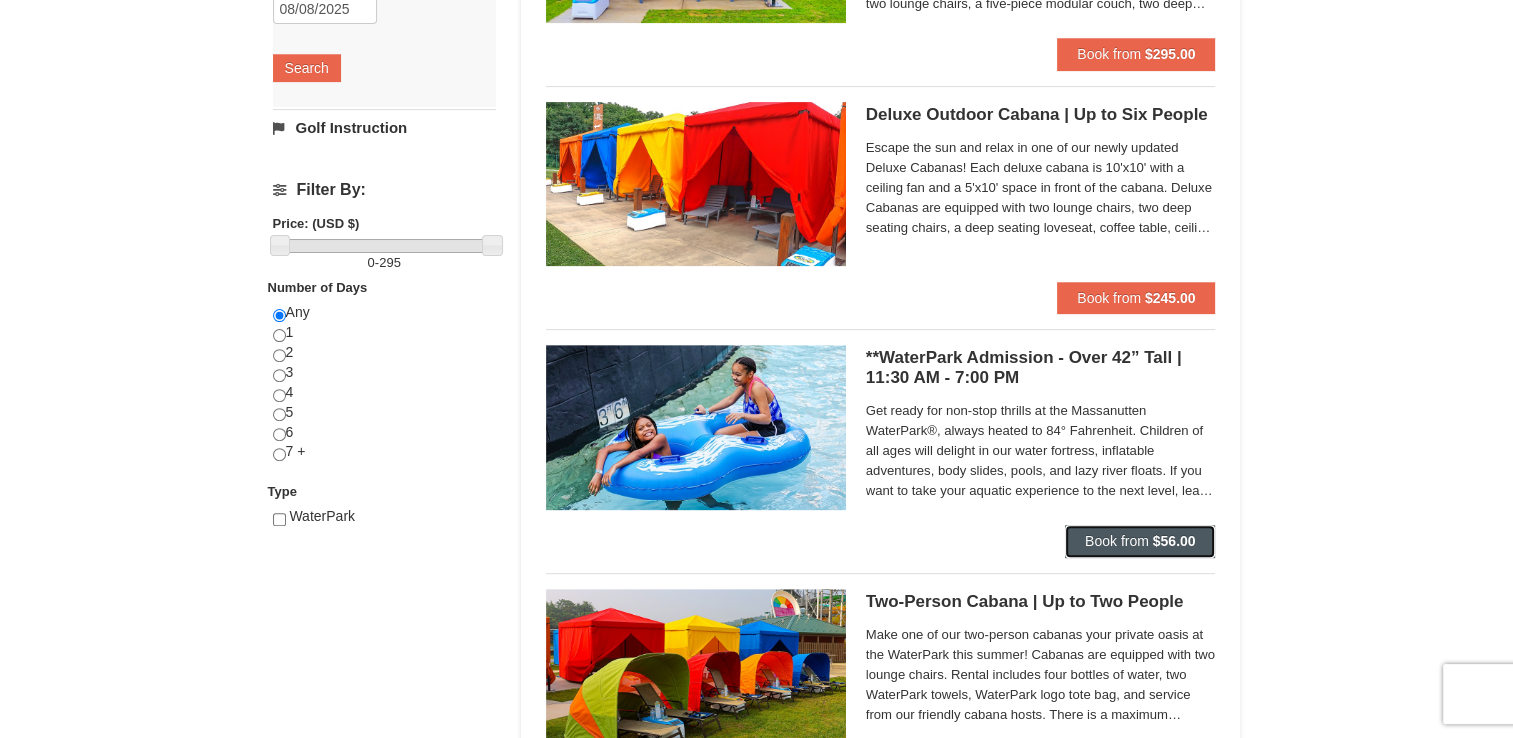 click on "$56.00" at bounding box center [1174, 541] 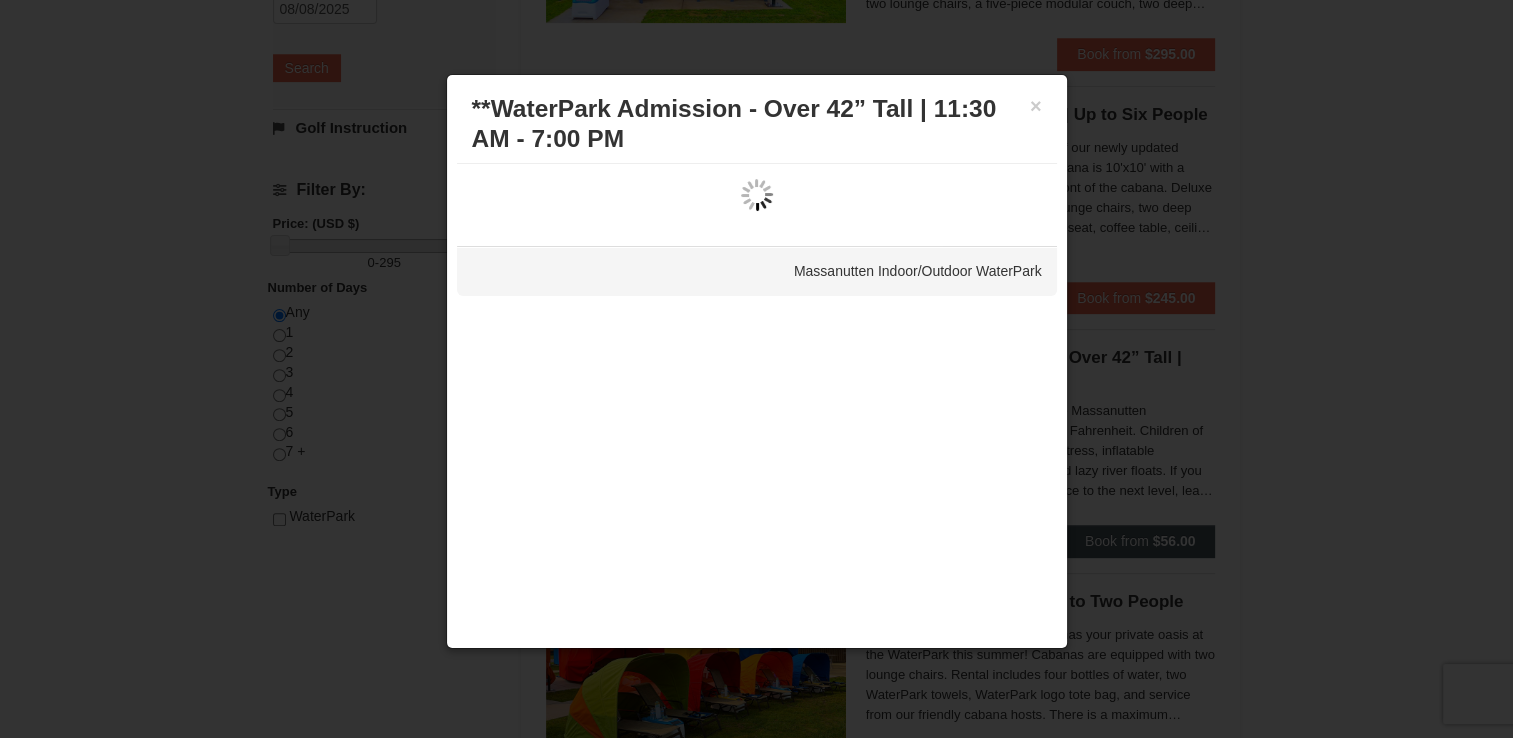 click at bounding box center [756, 369] 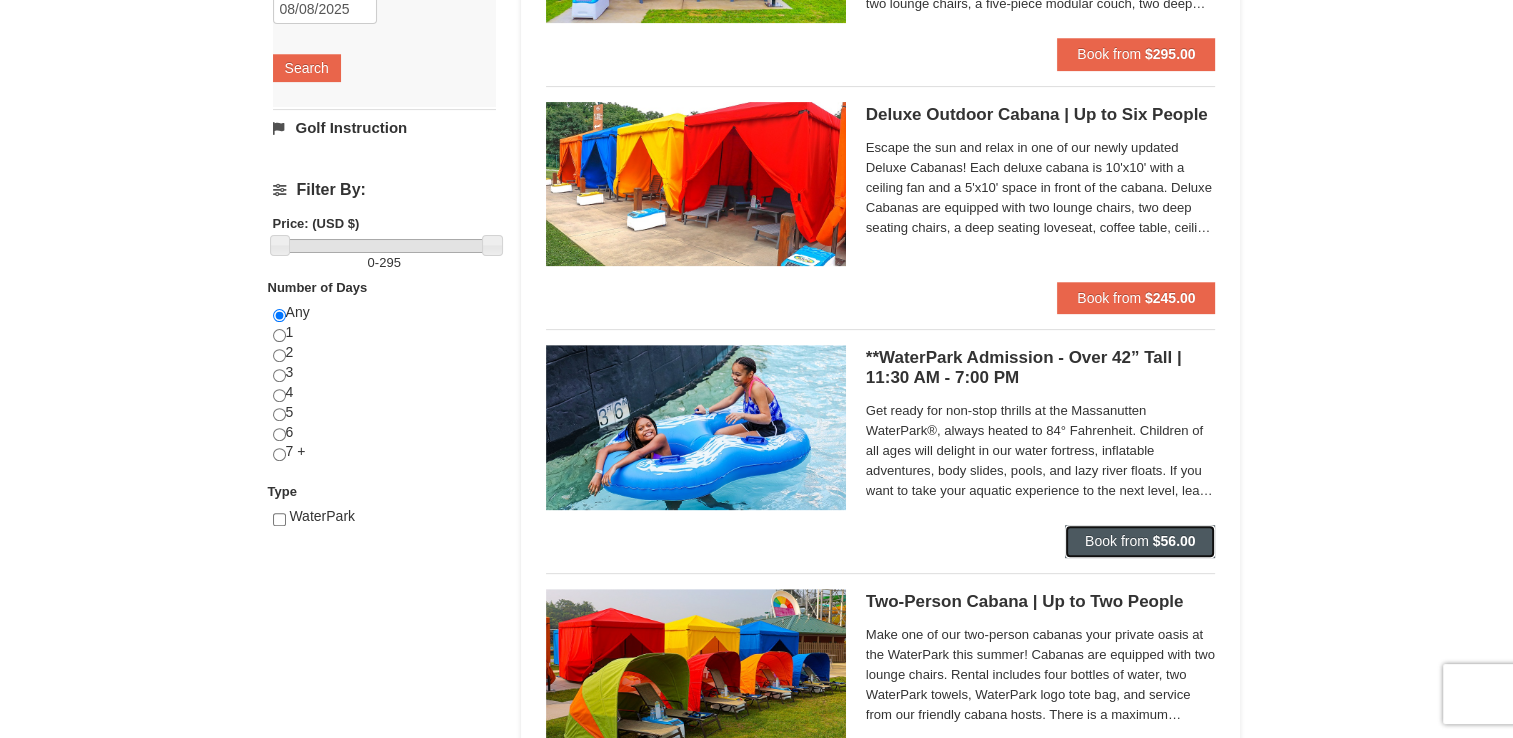 click on "$56.00" at bounding box center [1174, 541] 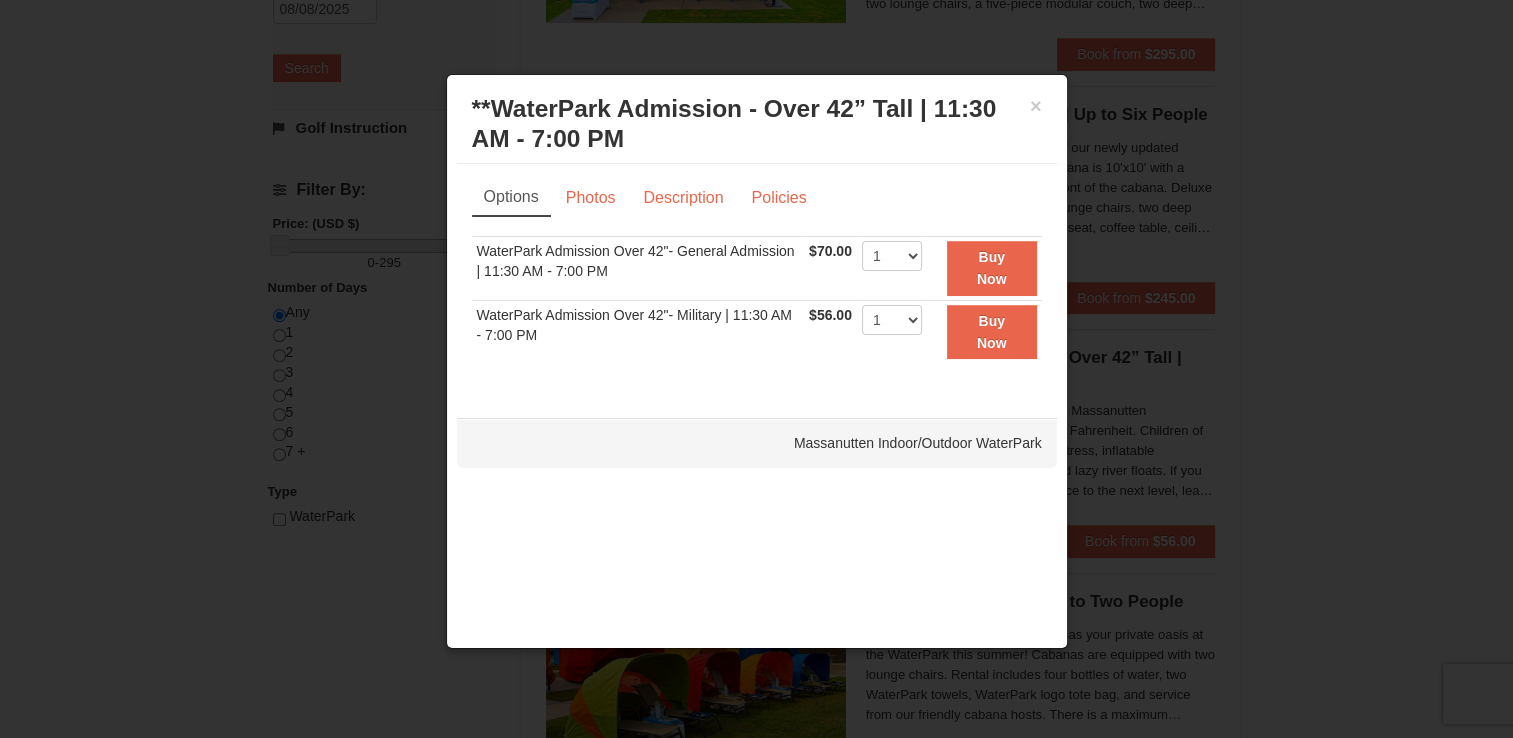 click at bounding box center (756, 369) 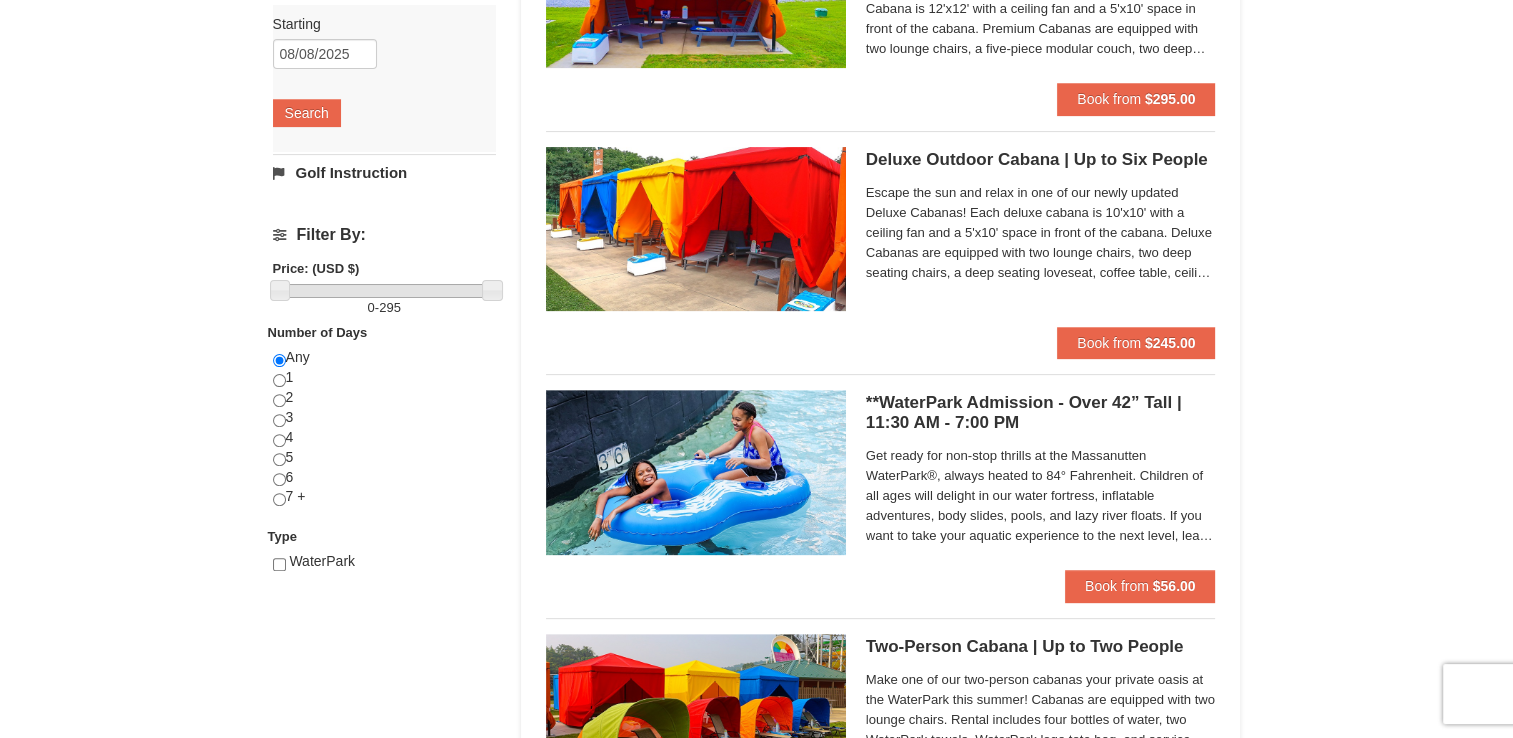 scroll, scrollTop: 575, scrollLeft: 0, axis: vertical 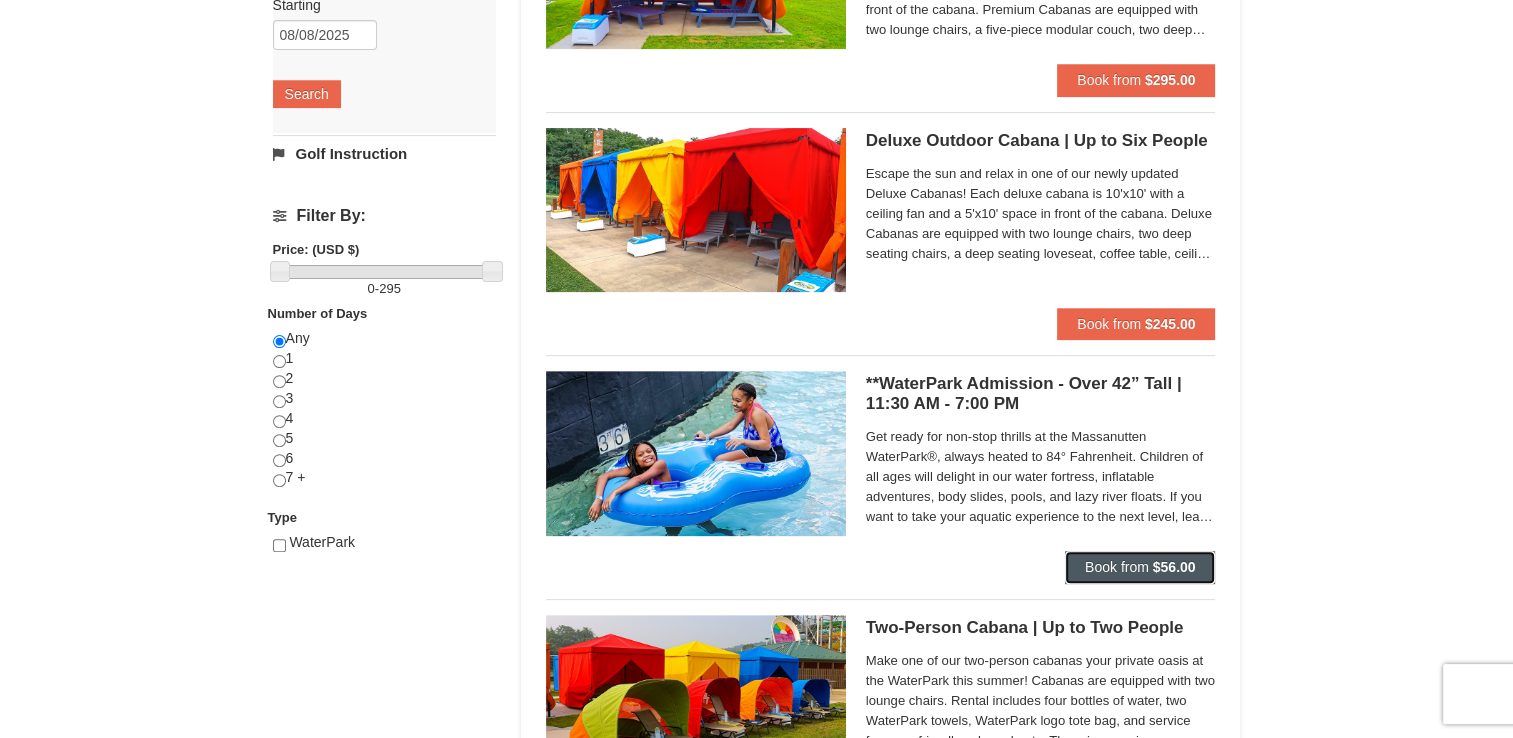 click on "Book from   $56.00" at bounding box center [1140, 567] 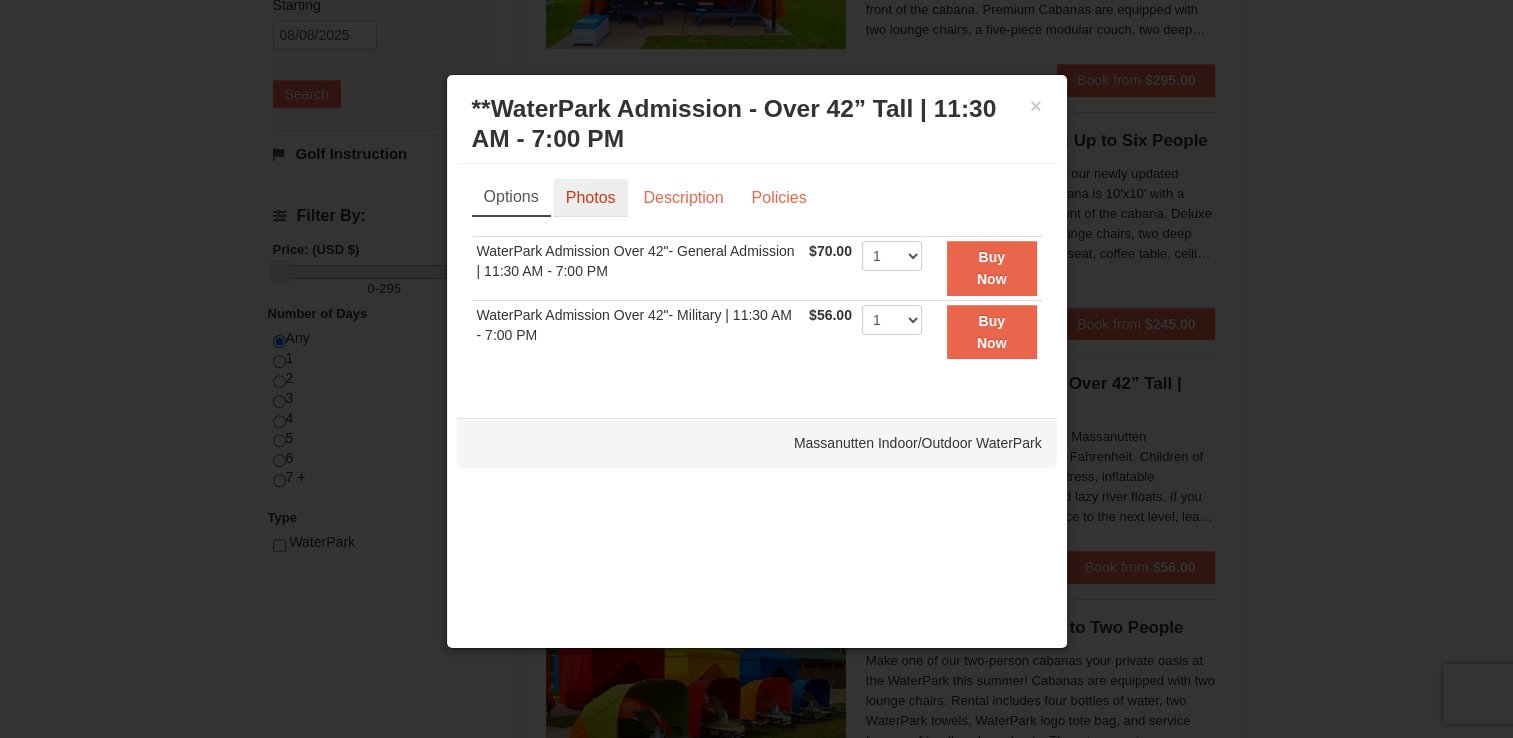 click on "Photos" at bounding box center [591, 198] 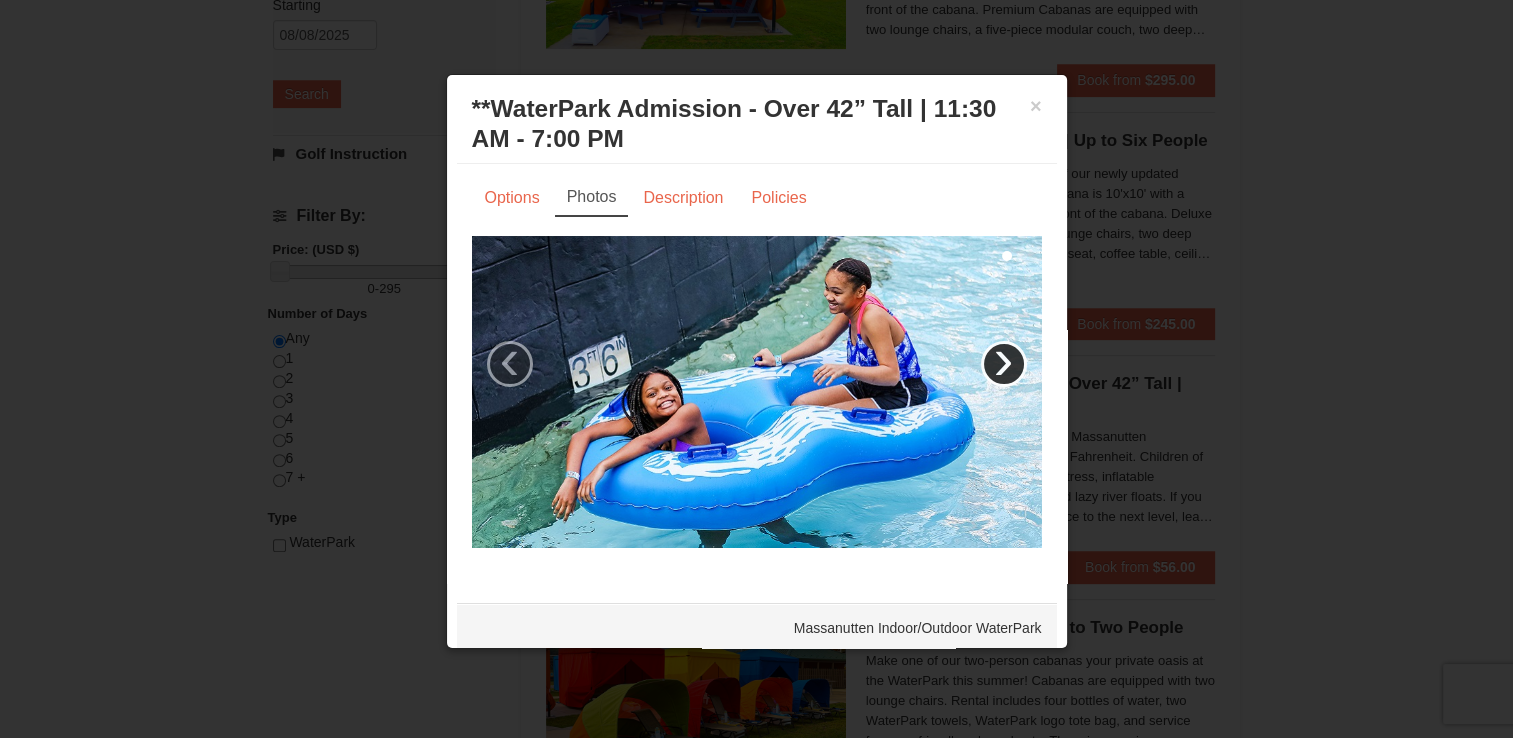 click on "›" at bounding box center [1004, 364] 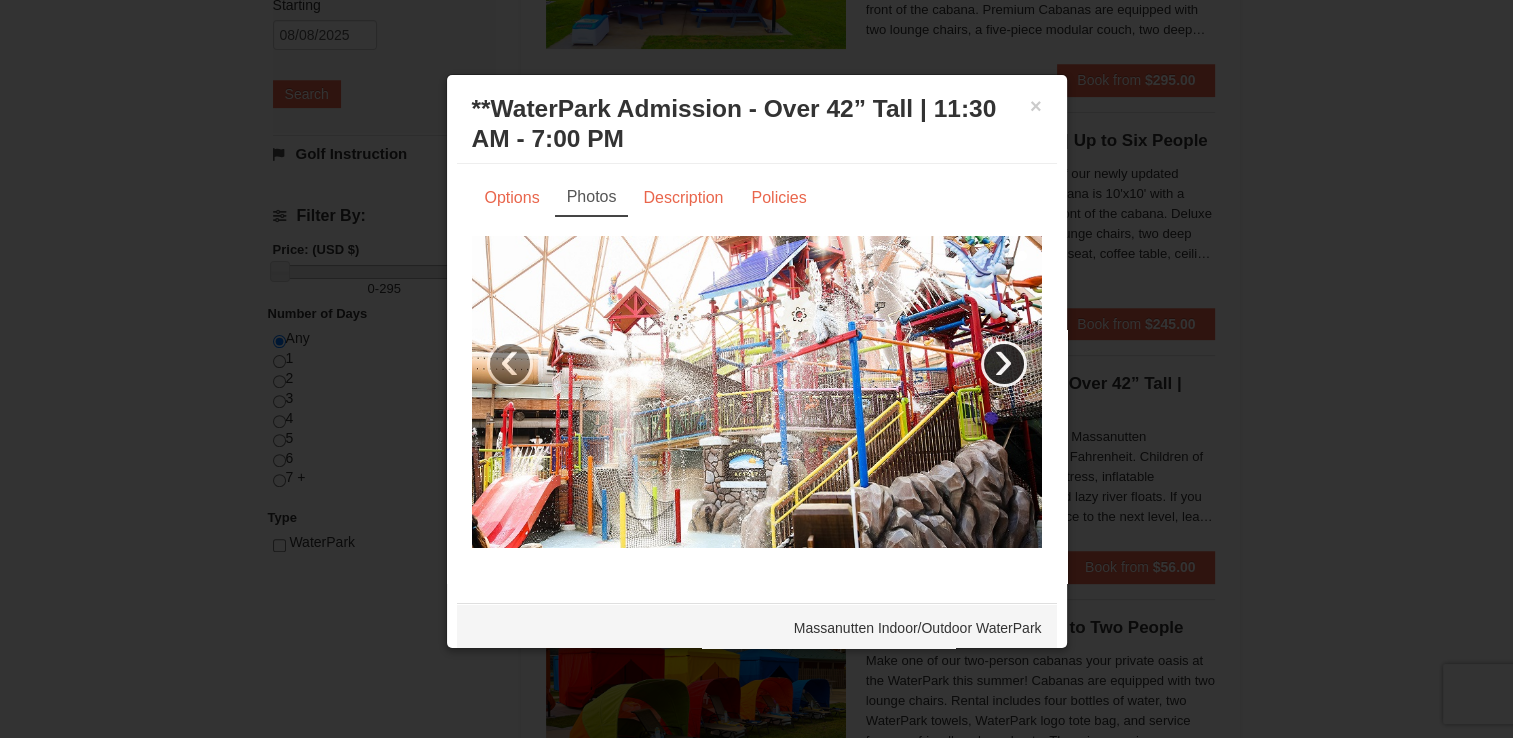 click on "›" at bounding box center [1004, 364] 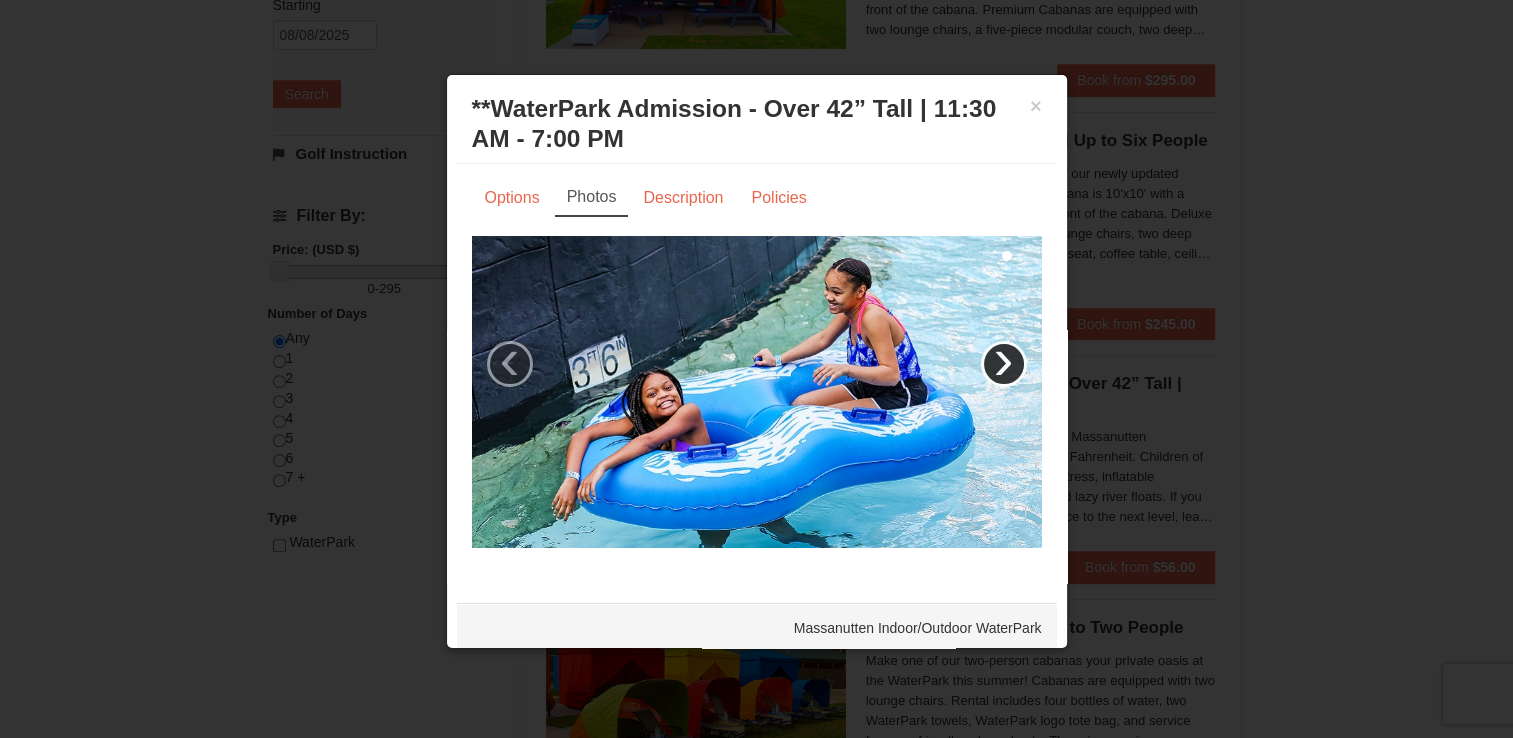 click on "›" at bounding box center [1004, 364] 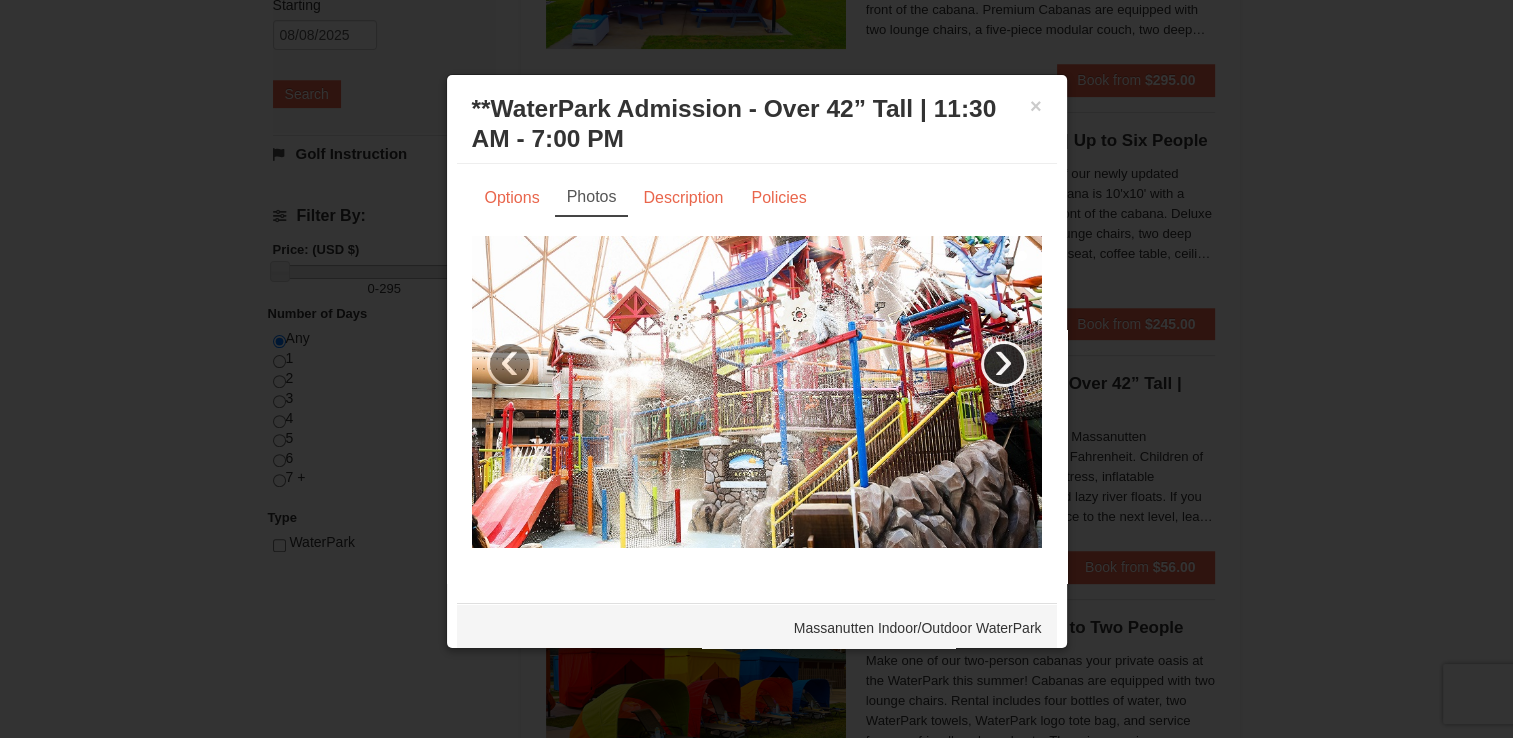 click on "›" at bounding box center [1004, 364] 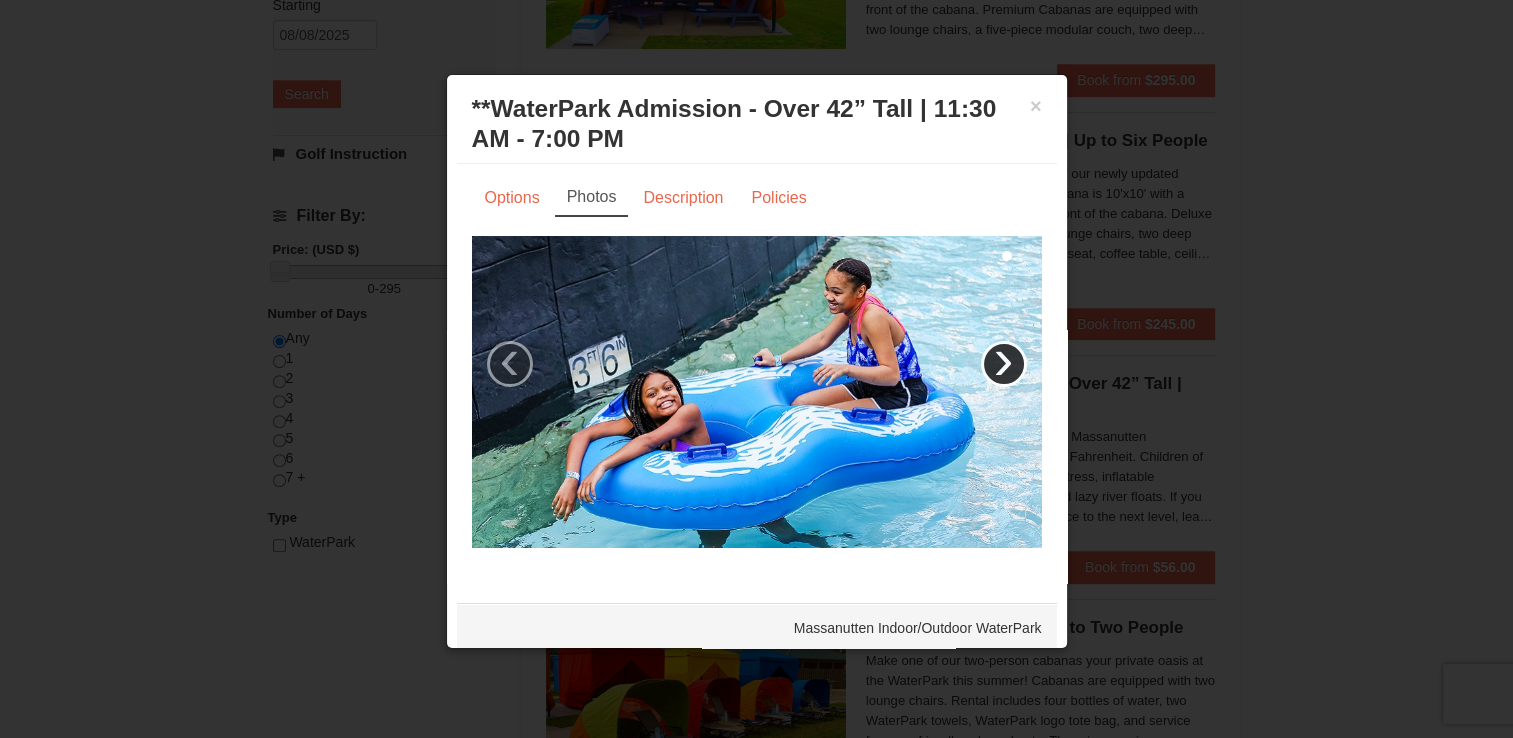 click on "›" at bounding box center (1004, 364) 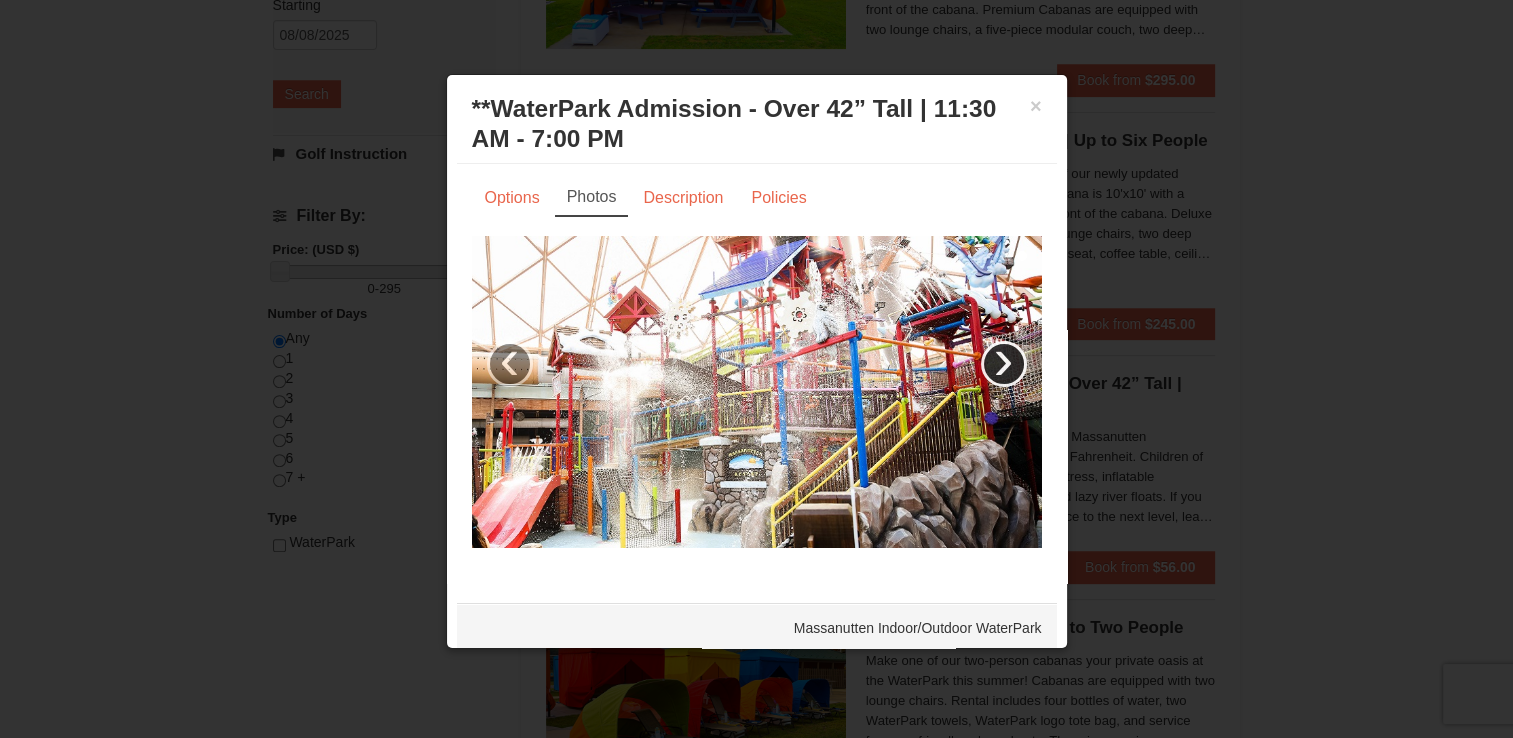 click on "›" at bounding box center [1004, 364] 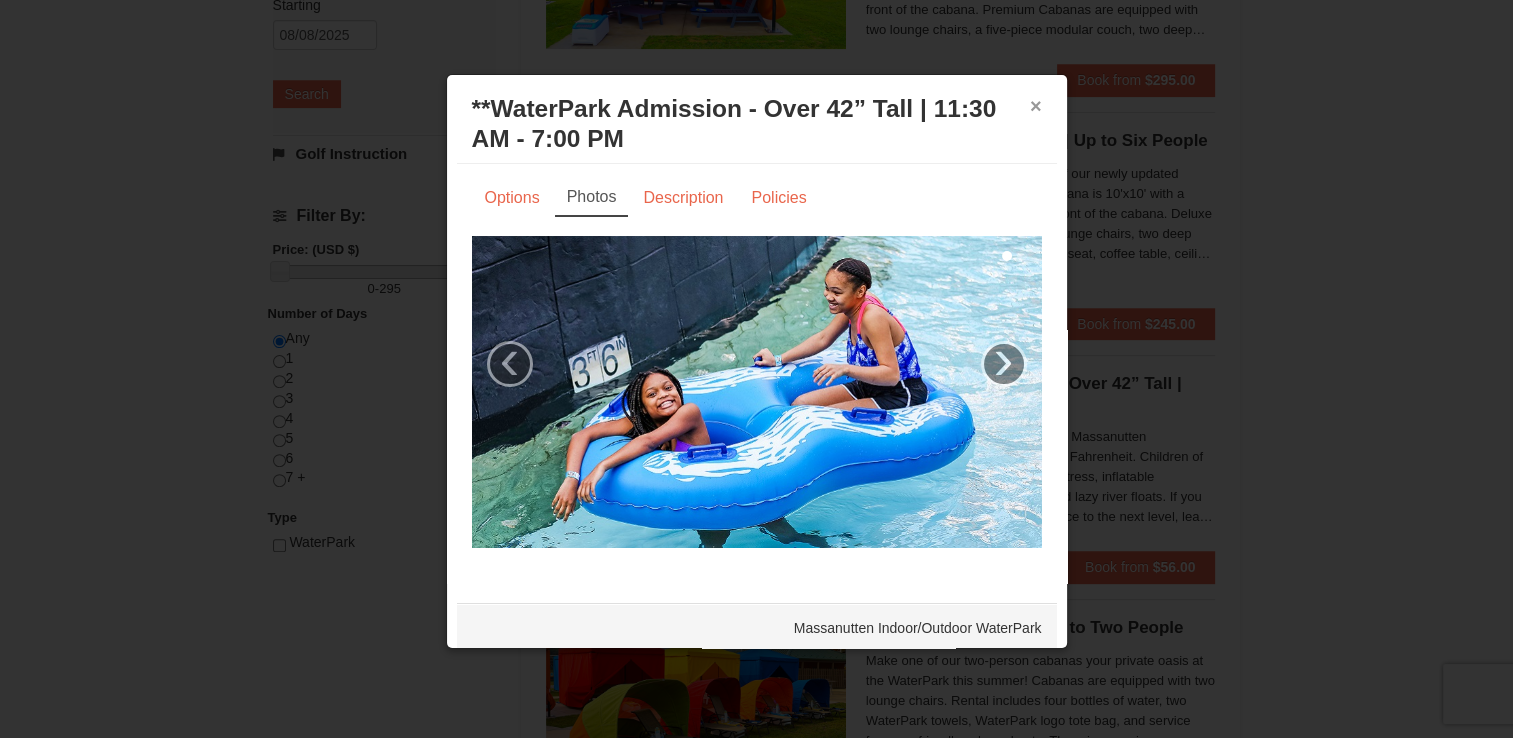 click on "×" at bounding box center (1036, 106) 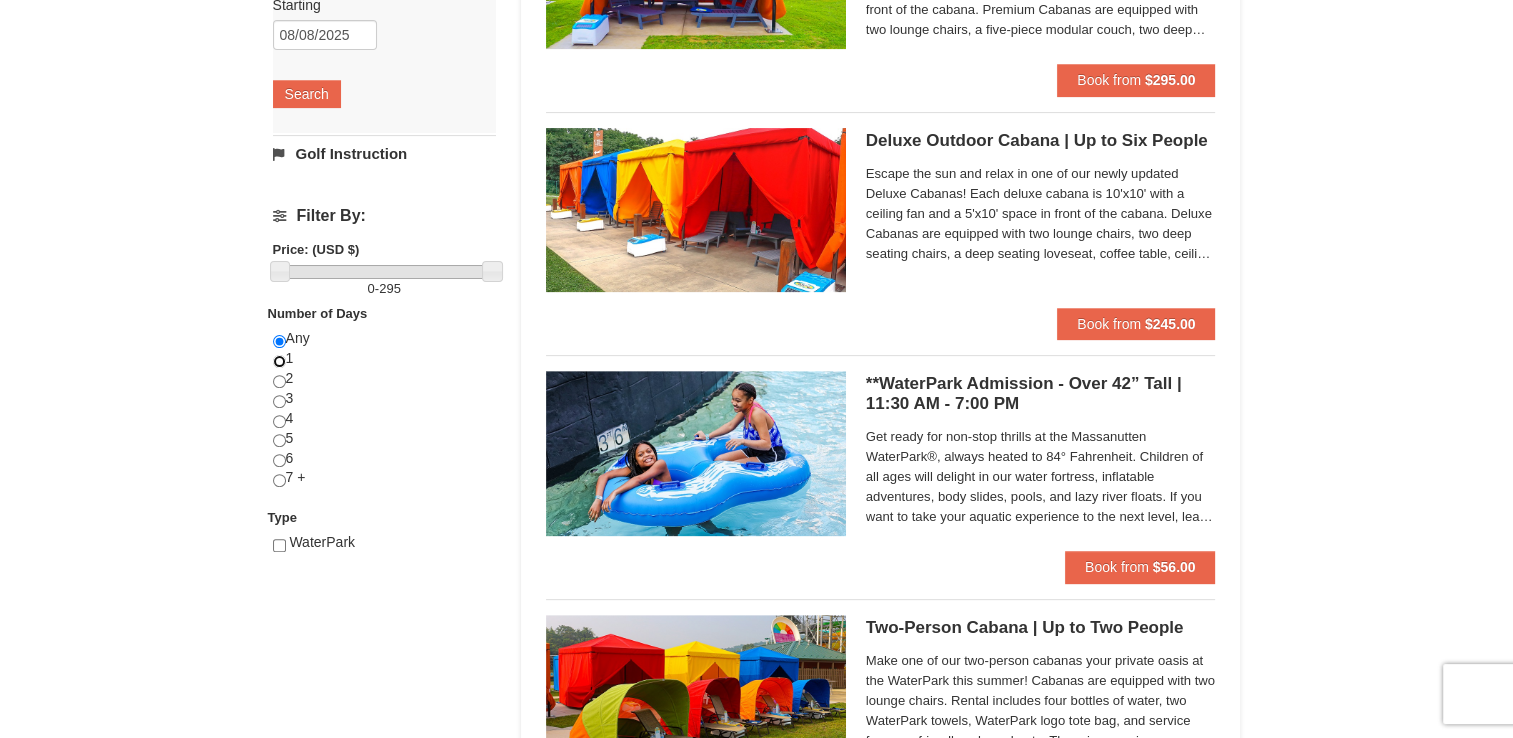 click at bounding box center (279, 361) 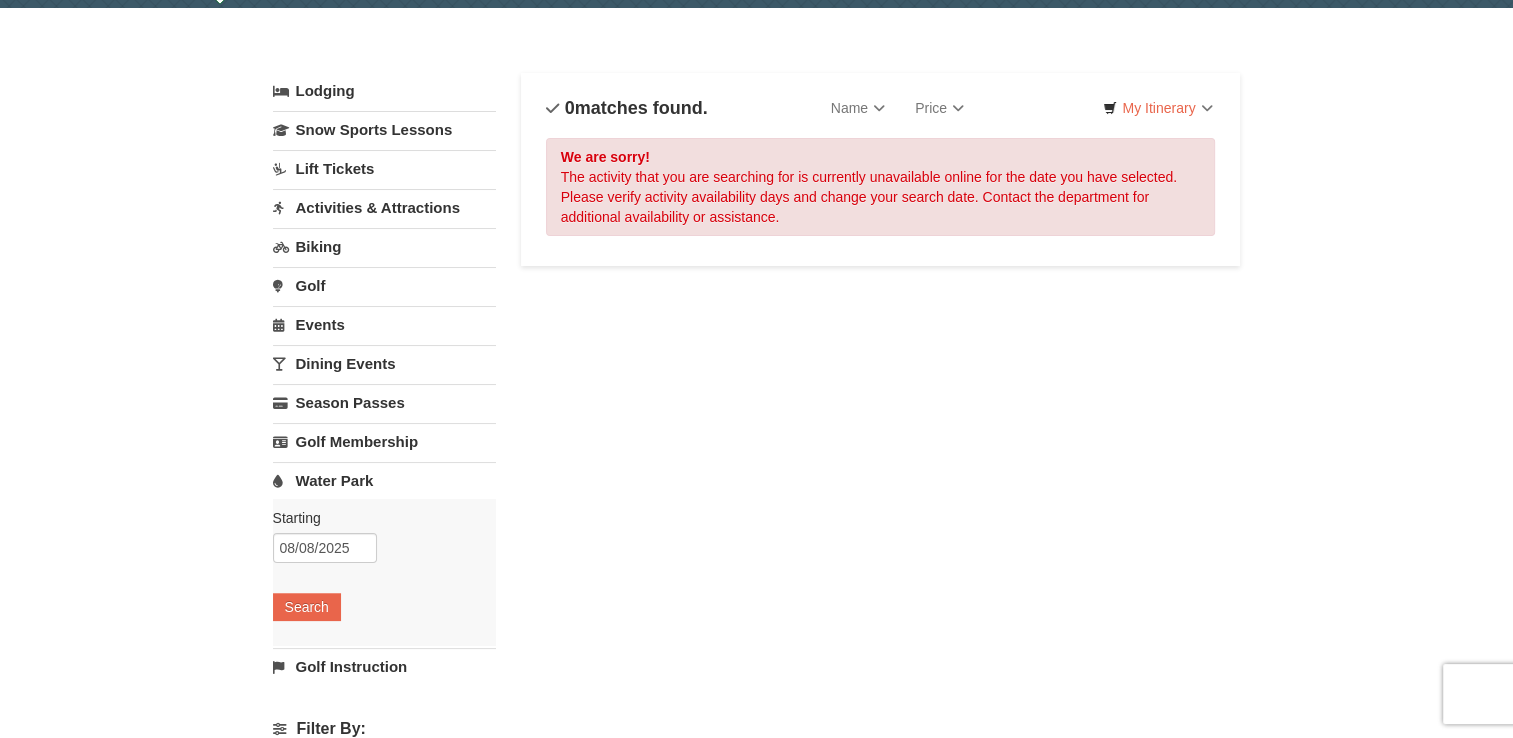 scroll, scrollTop: 64, scrollLeft: 0, axis: vertical 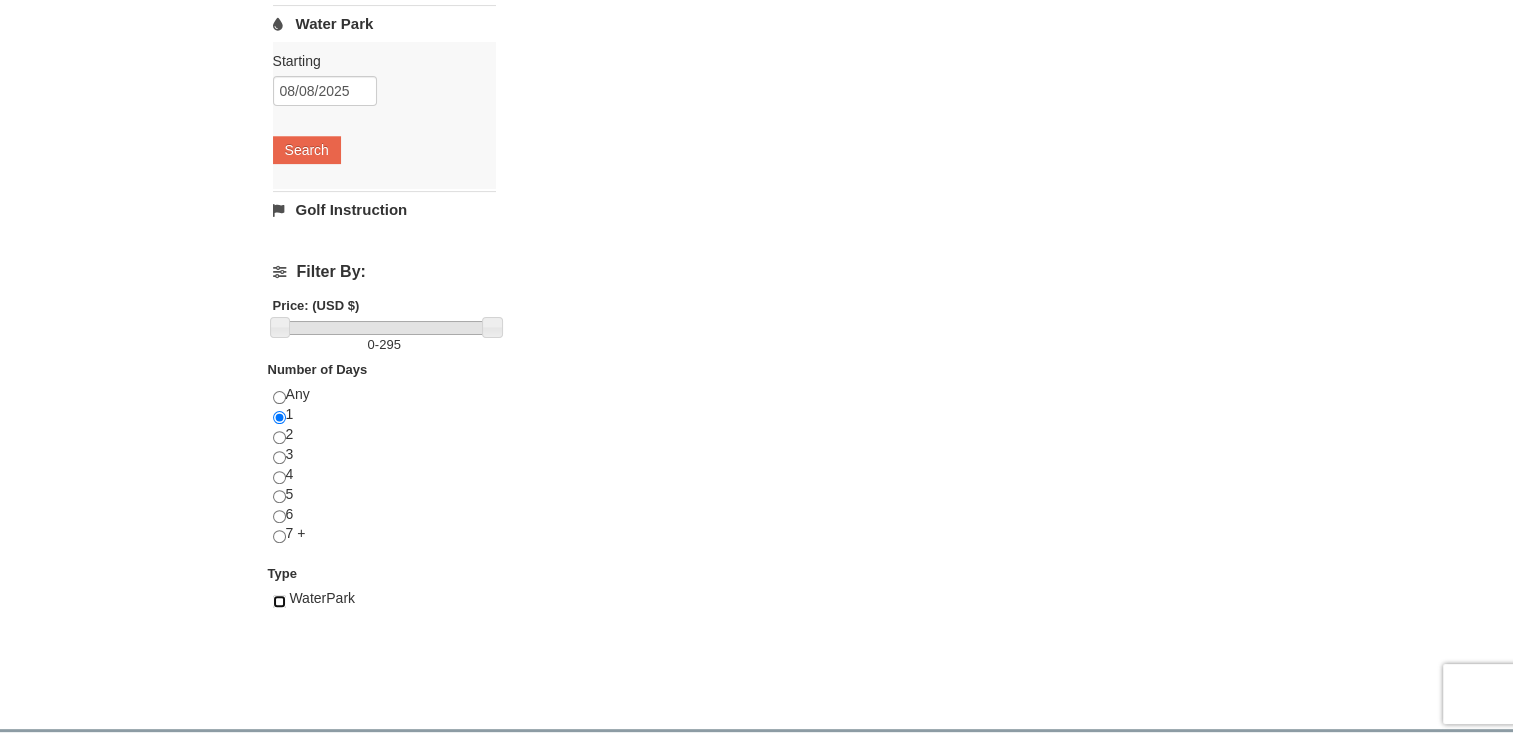 click at bounding box center (279, 601) 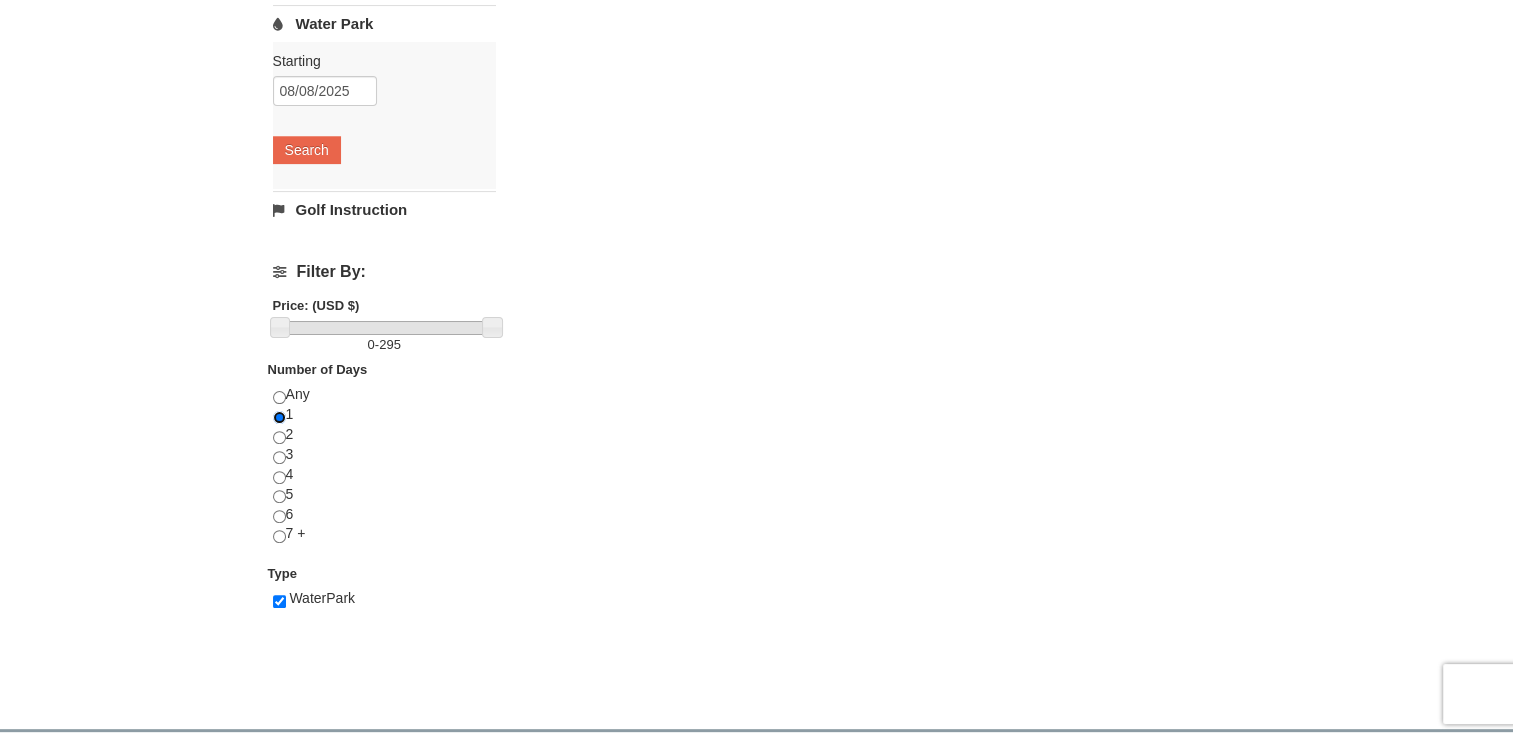 click at bounding box center [279, 417] 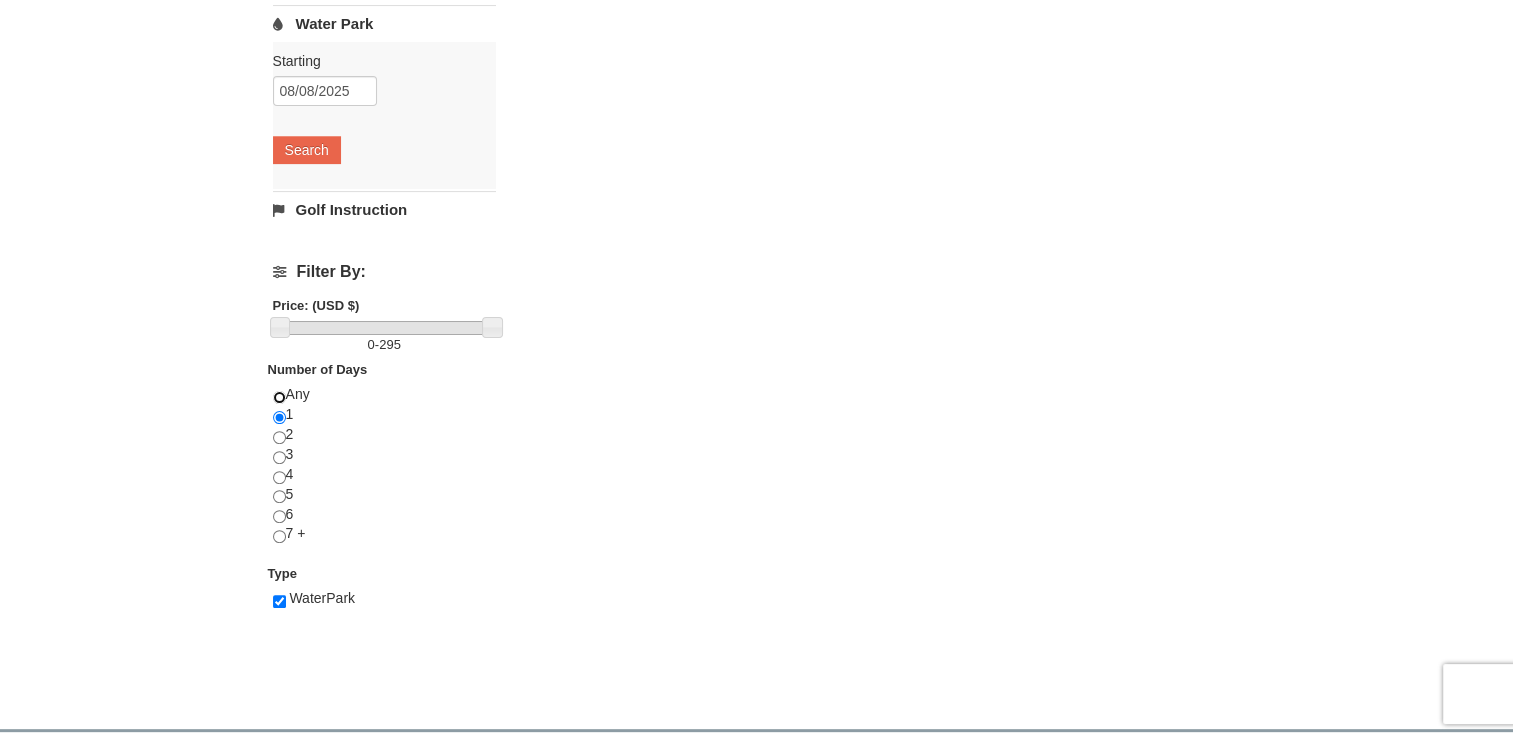 click at bounding box center (279, 397) 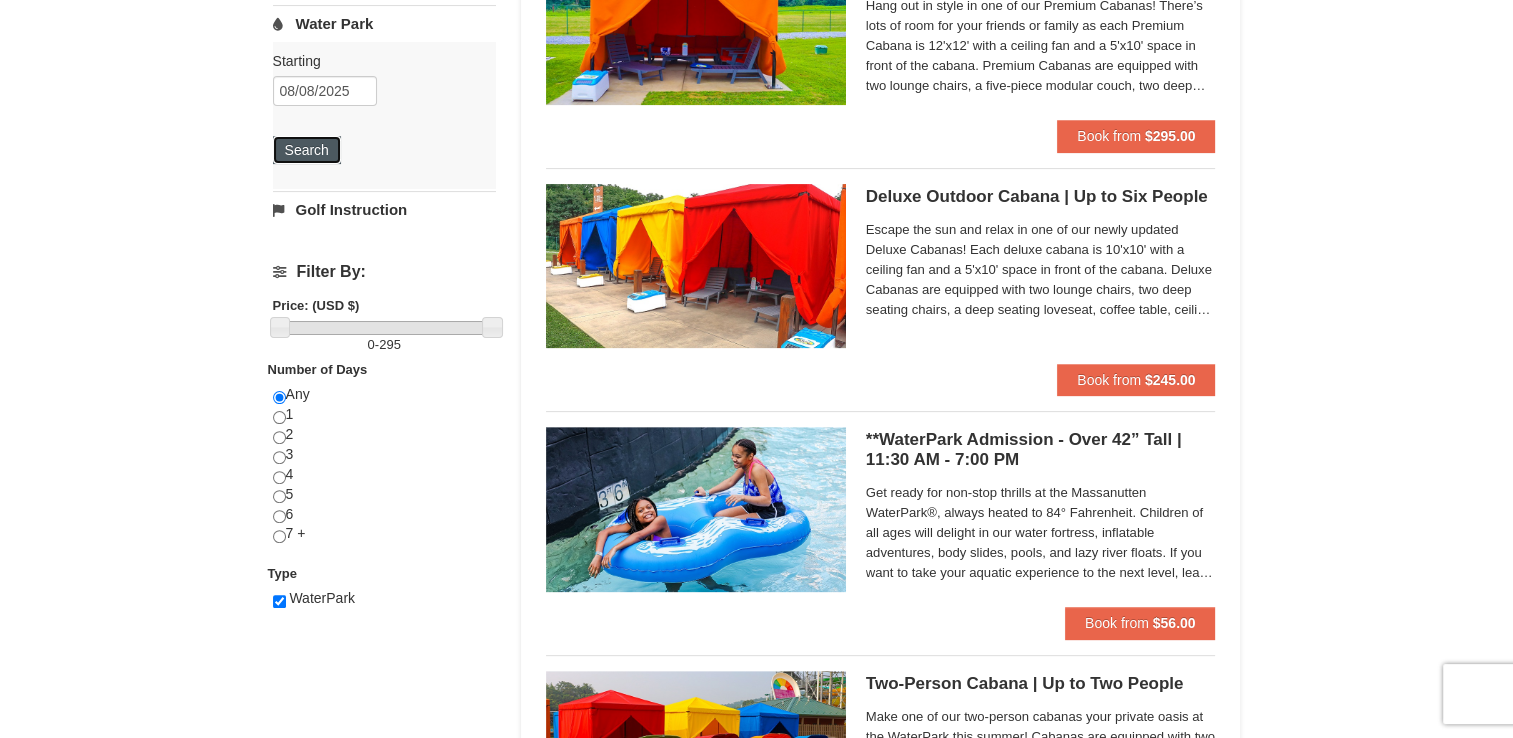 click on "Search" at bounding box center (307, 150) 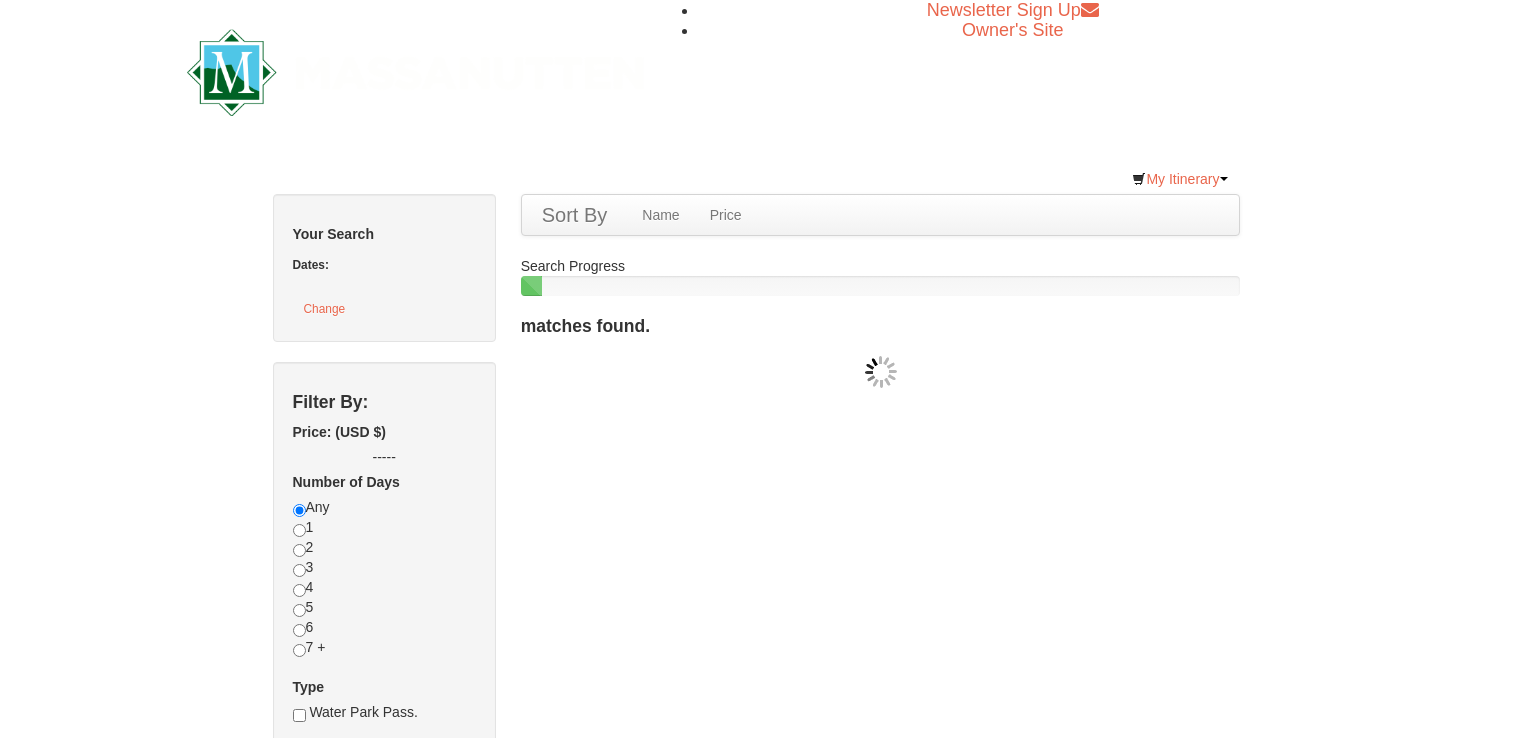 scroll, scrollTop: 0, scrollLeft: 0, axis: both 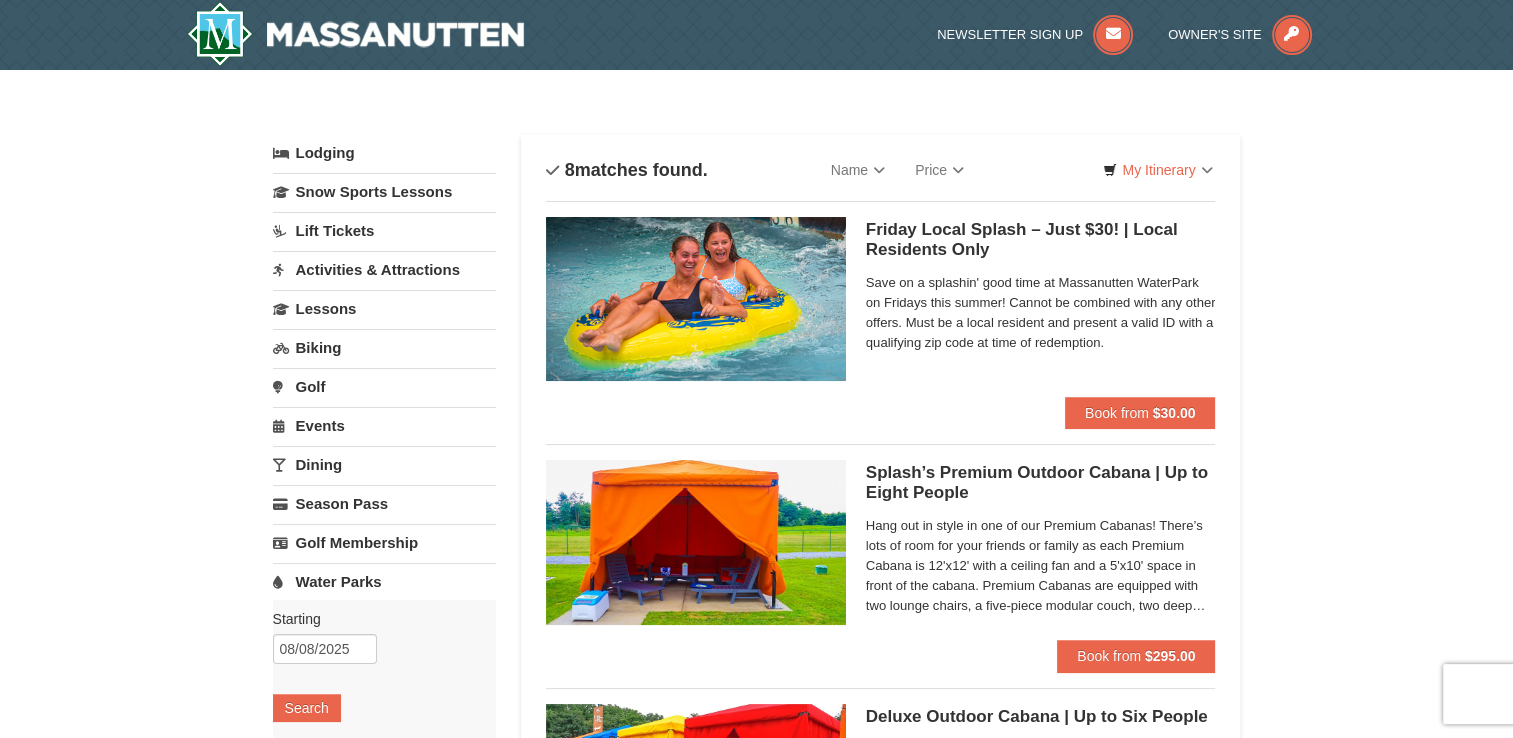 select on "8" 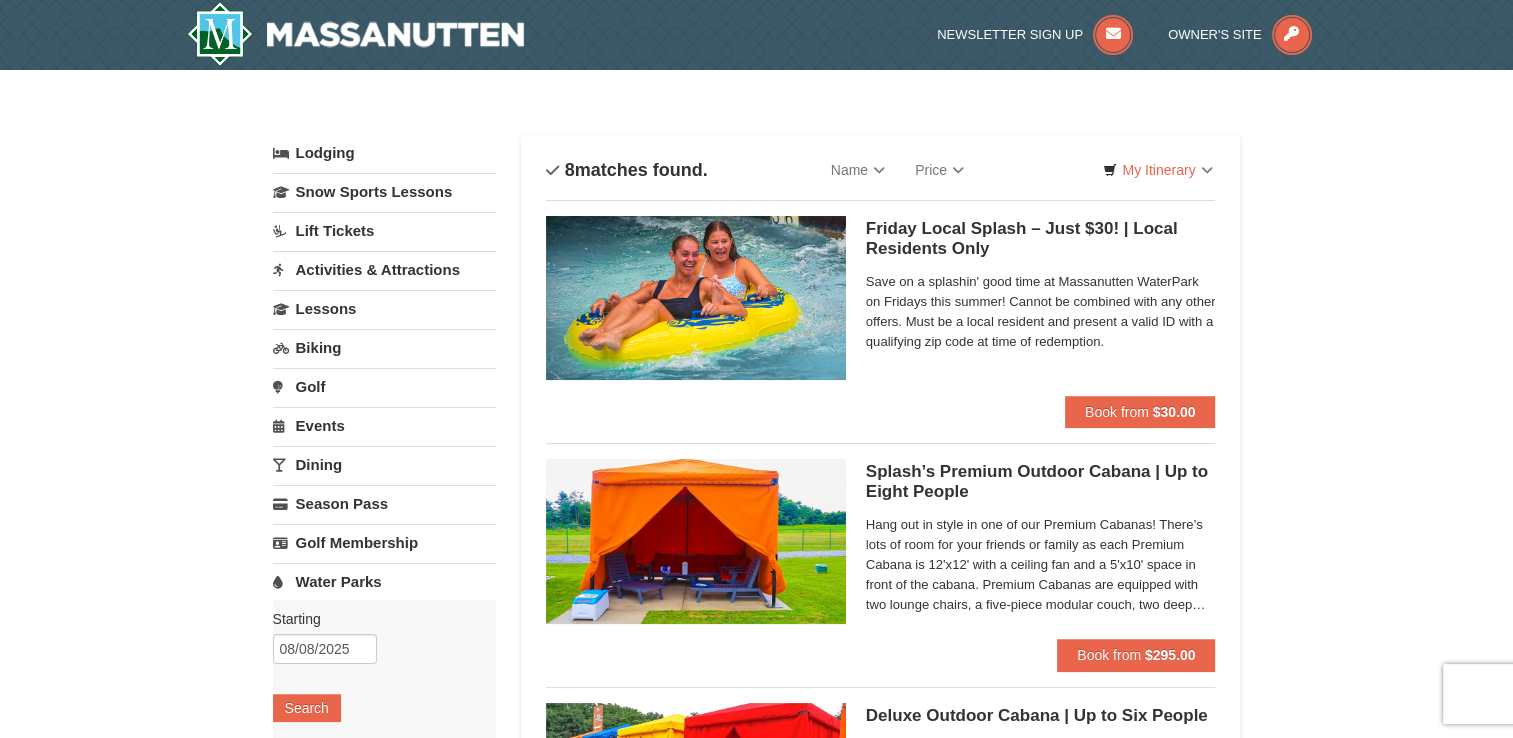 select on "8" 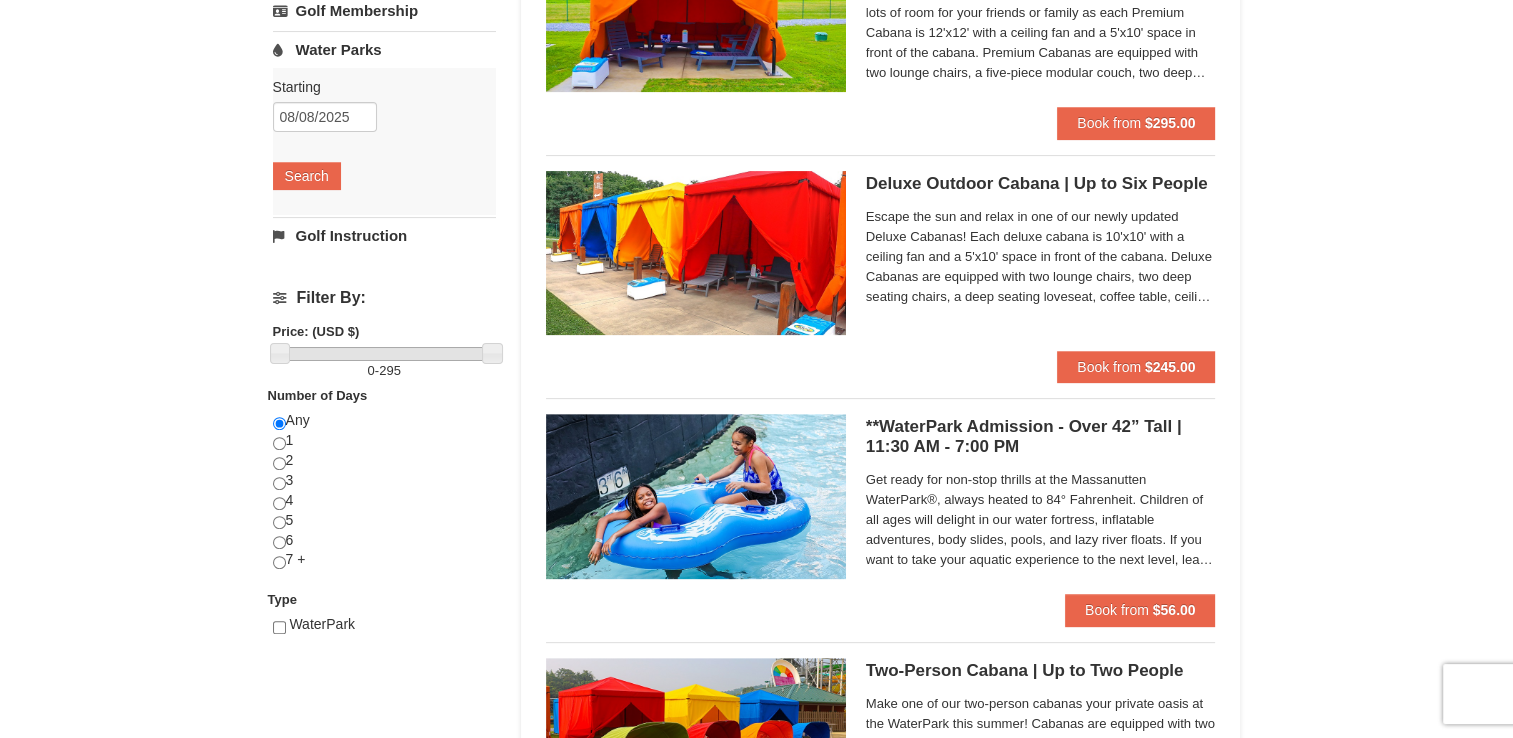 scroll, scrollTop: 493, scrollLeft: 0, axis: vertical 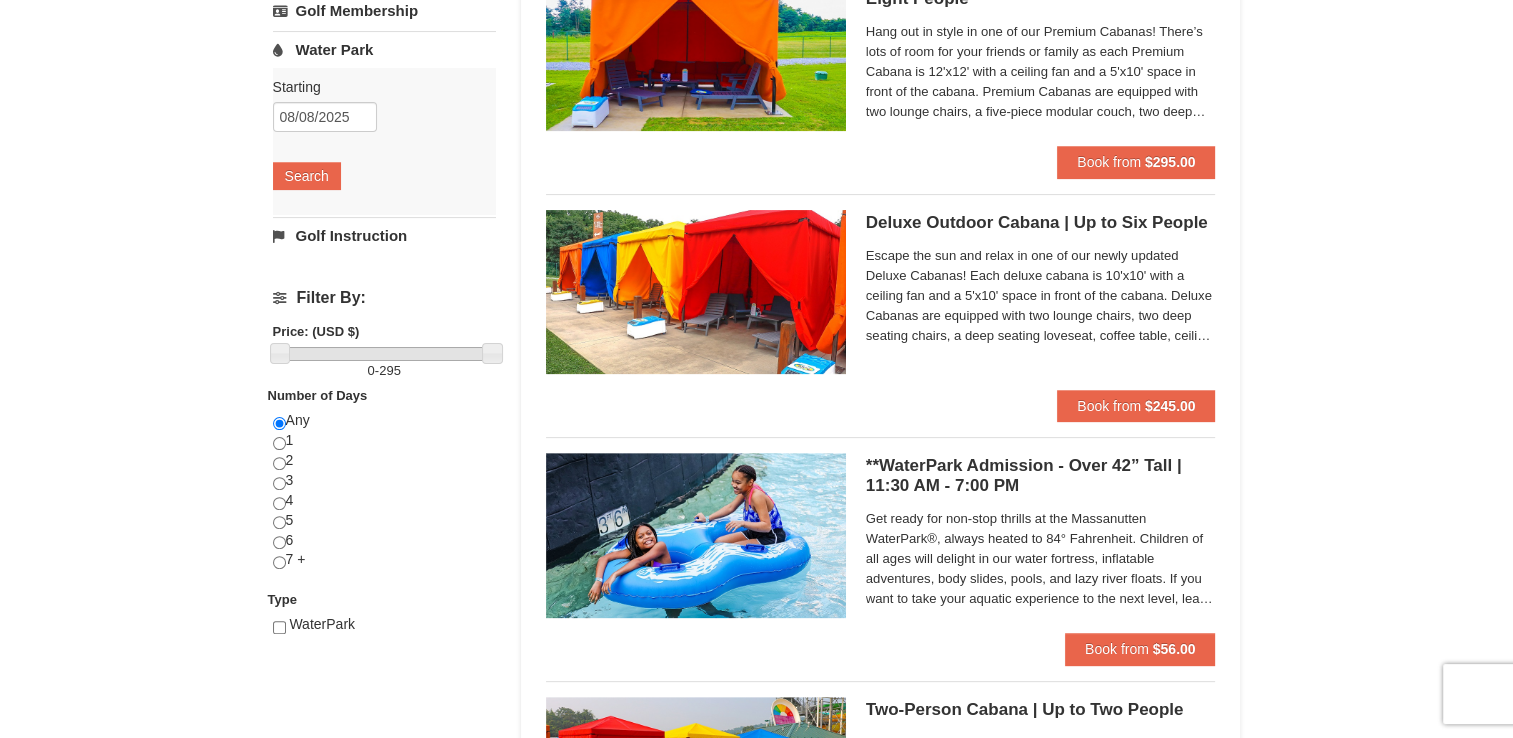 drag, startPoint x: 278, startPoint y: 622, endPoint x: 281, endPoint y: 650, distance: 28.160255 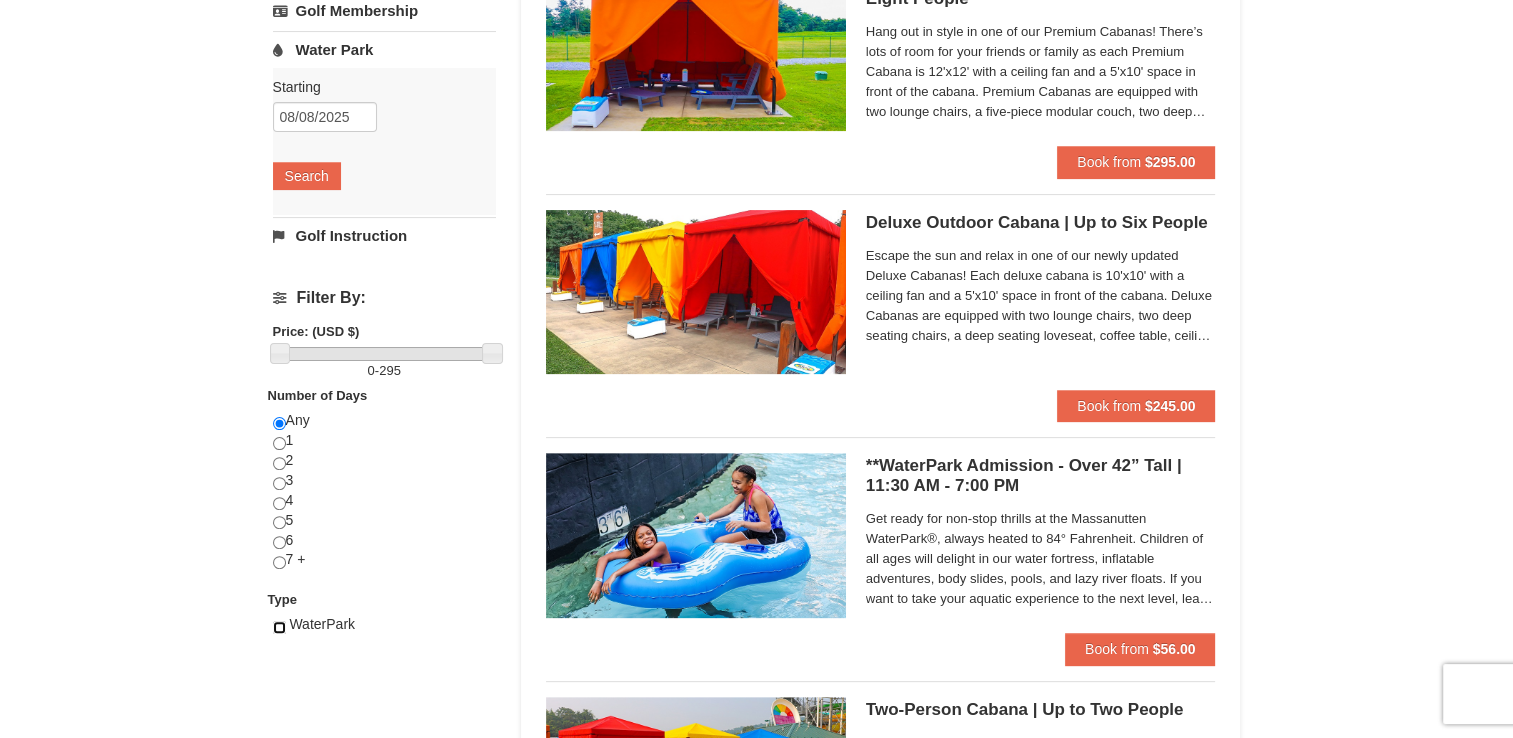 click at bounding box center (279, 627) 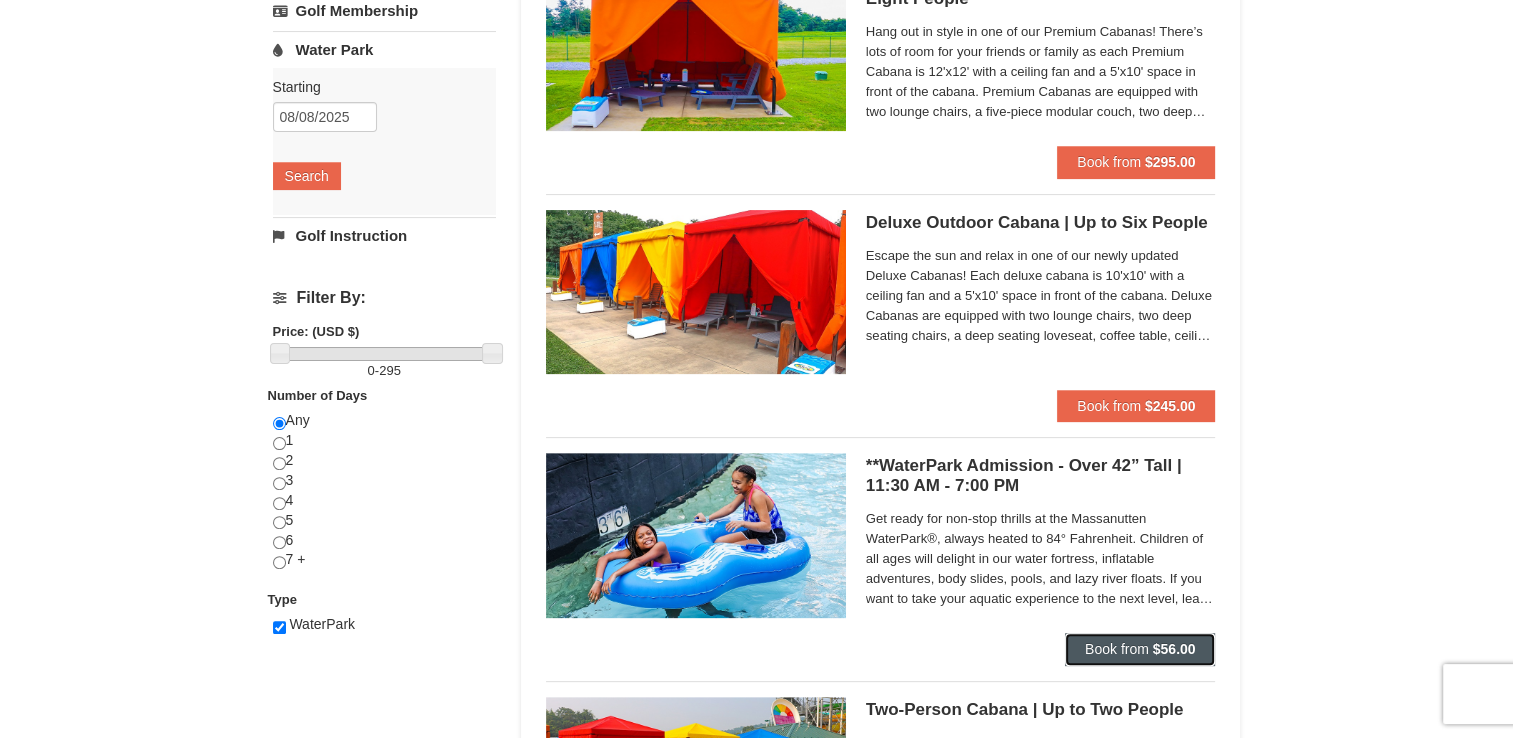 click on "Book from   $56.00" at bounding box center [1140, 649] 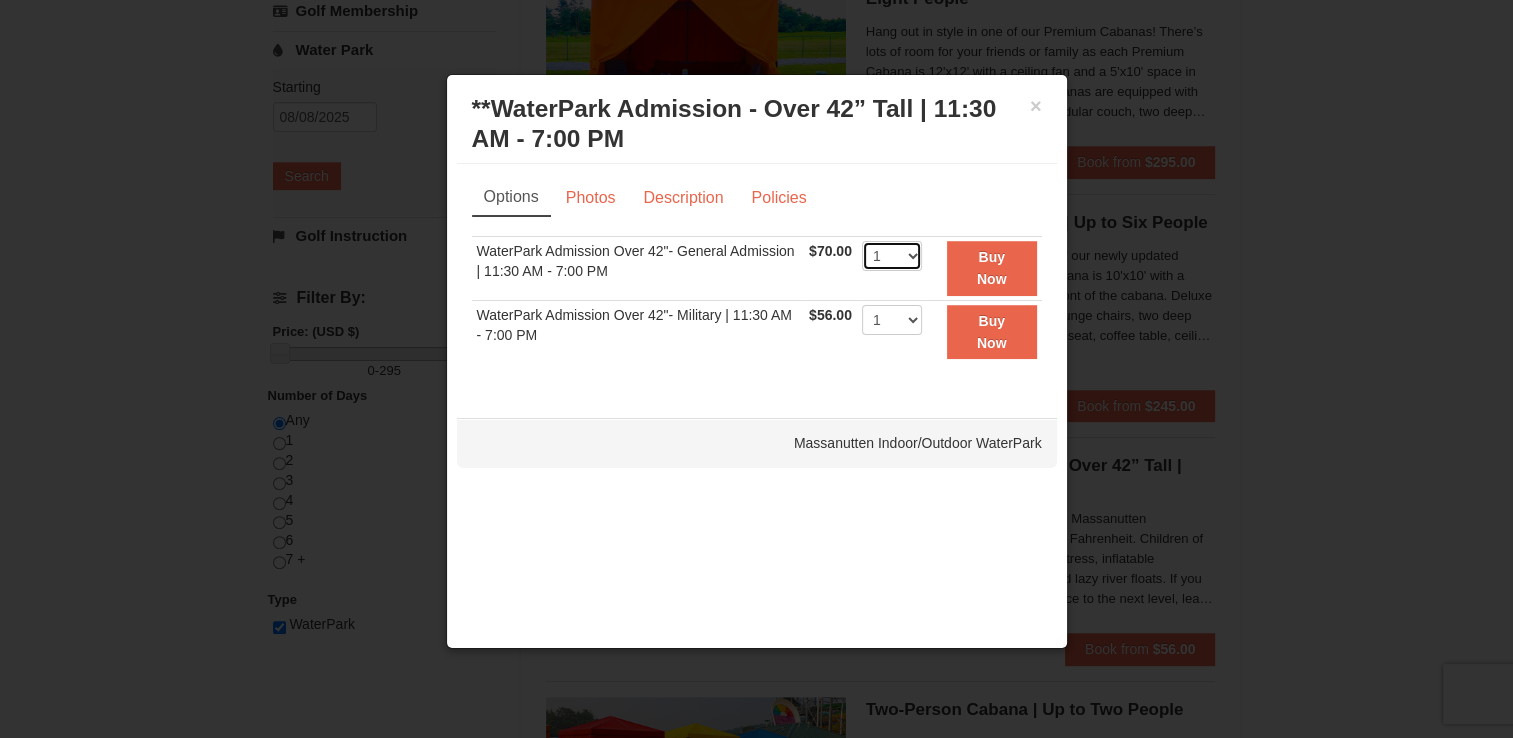 click on "1
2
3
4
5
6
7
8
9
10
11
12
13
14
15
16
17
18
19
20
21 22" at bounding box center (892, 256) 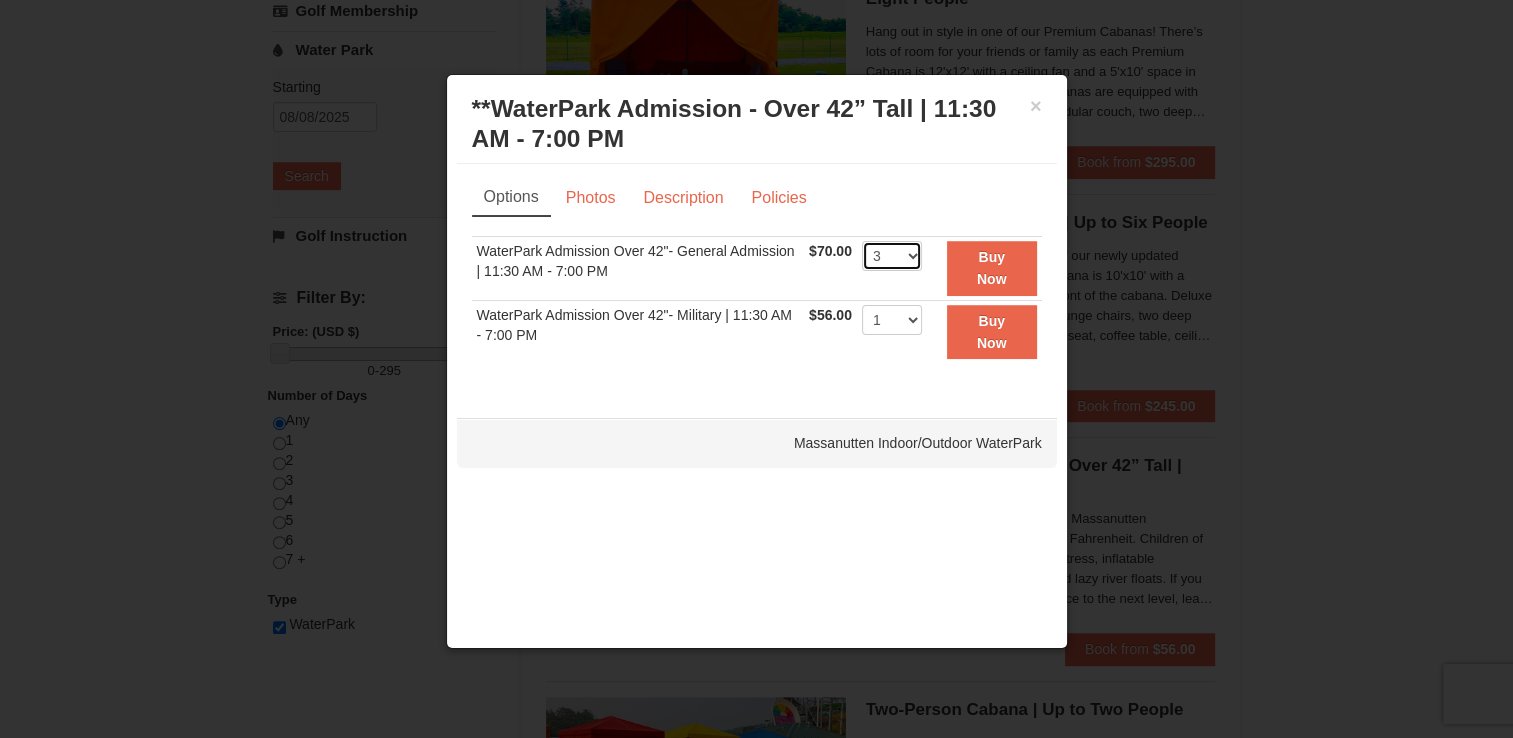 click on "1
2
3
4
5
6
7
8
9
10
11
12
13
14
15
16
17
18
19
20
21 22" at bounding box center [892, 256] 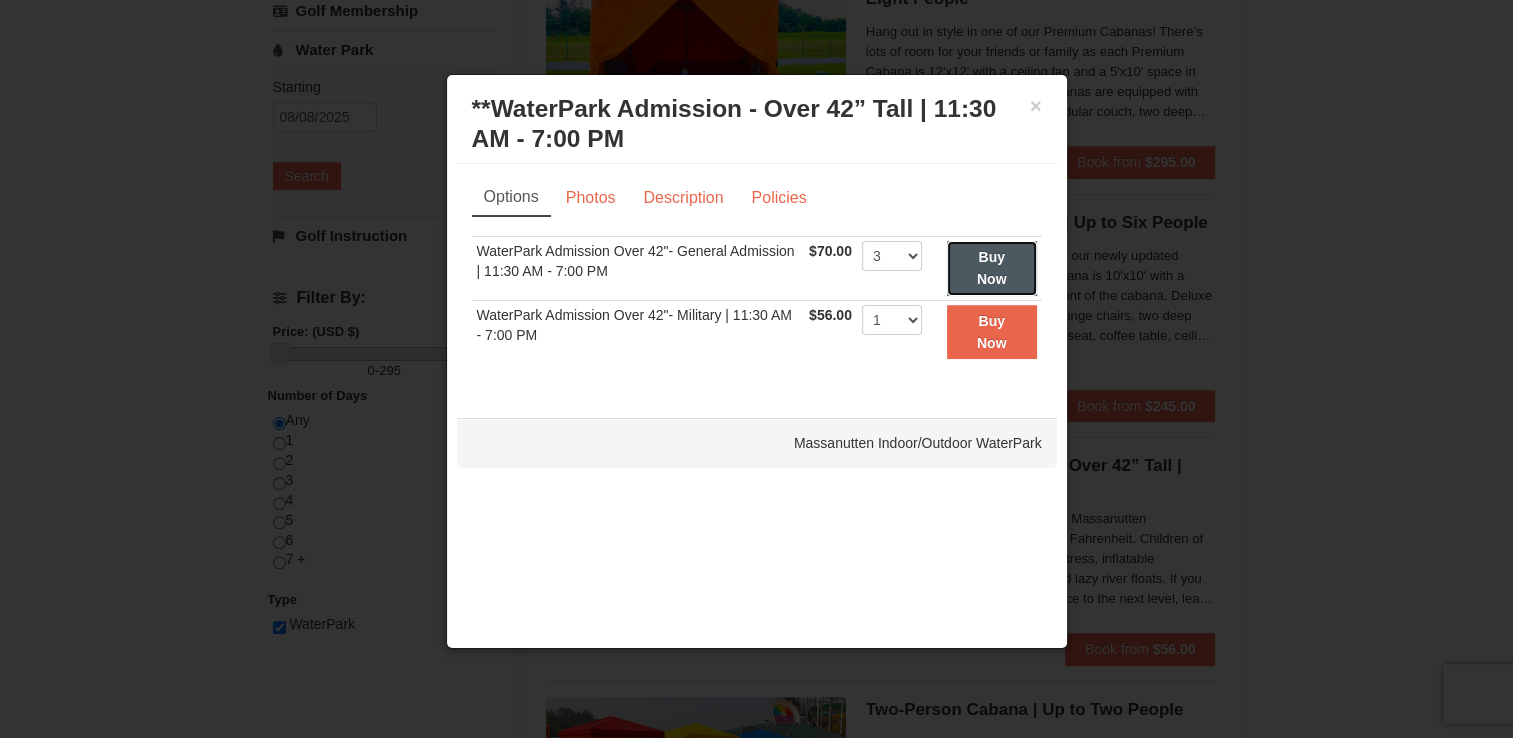 click on "Buy Now" at bounding box center (992, 268) 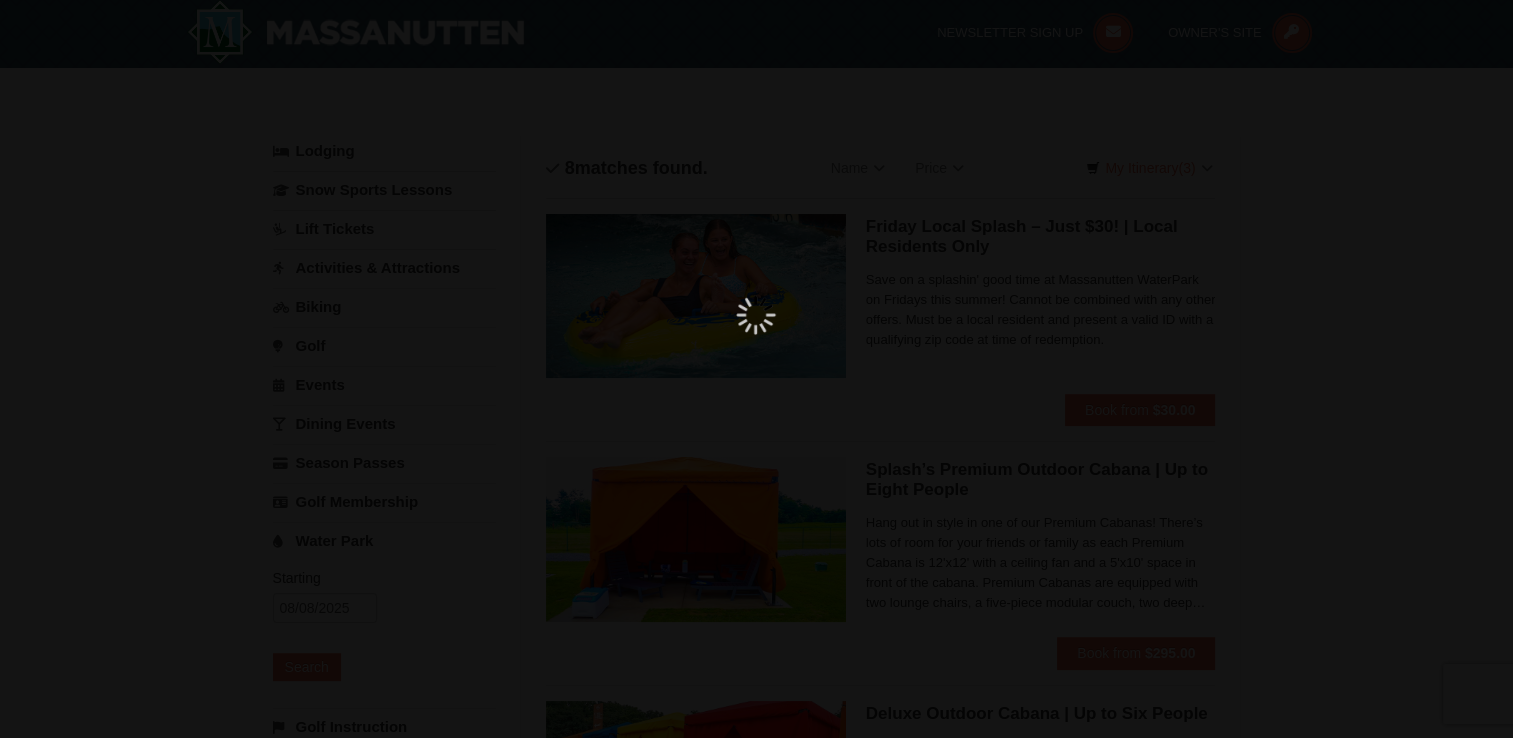 scroll, scrollTop: 6, scrollLeft: 0, axis: vertical 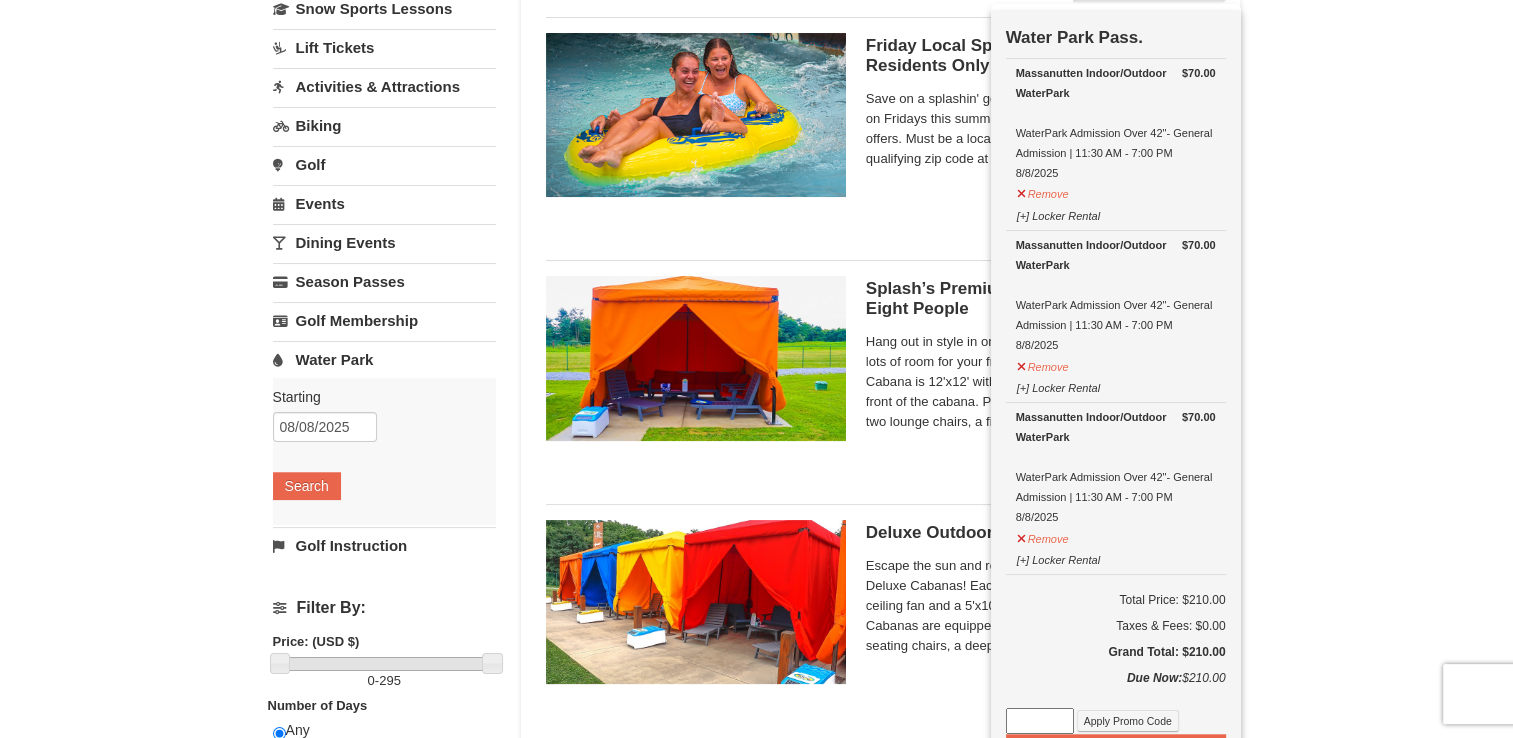 click on "×
Categories
List
Filter
My Itinerary (3)
Check Out Now
Water Park Pass.
$70.00
Massanutten Indoor/Outdoor WaterPark
WaterPark Admission Over 42"- General Admission | 11:30 AM - 7:00 PM
8/8/2025
$70.00" at bounding box center [756, 953] 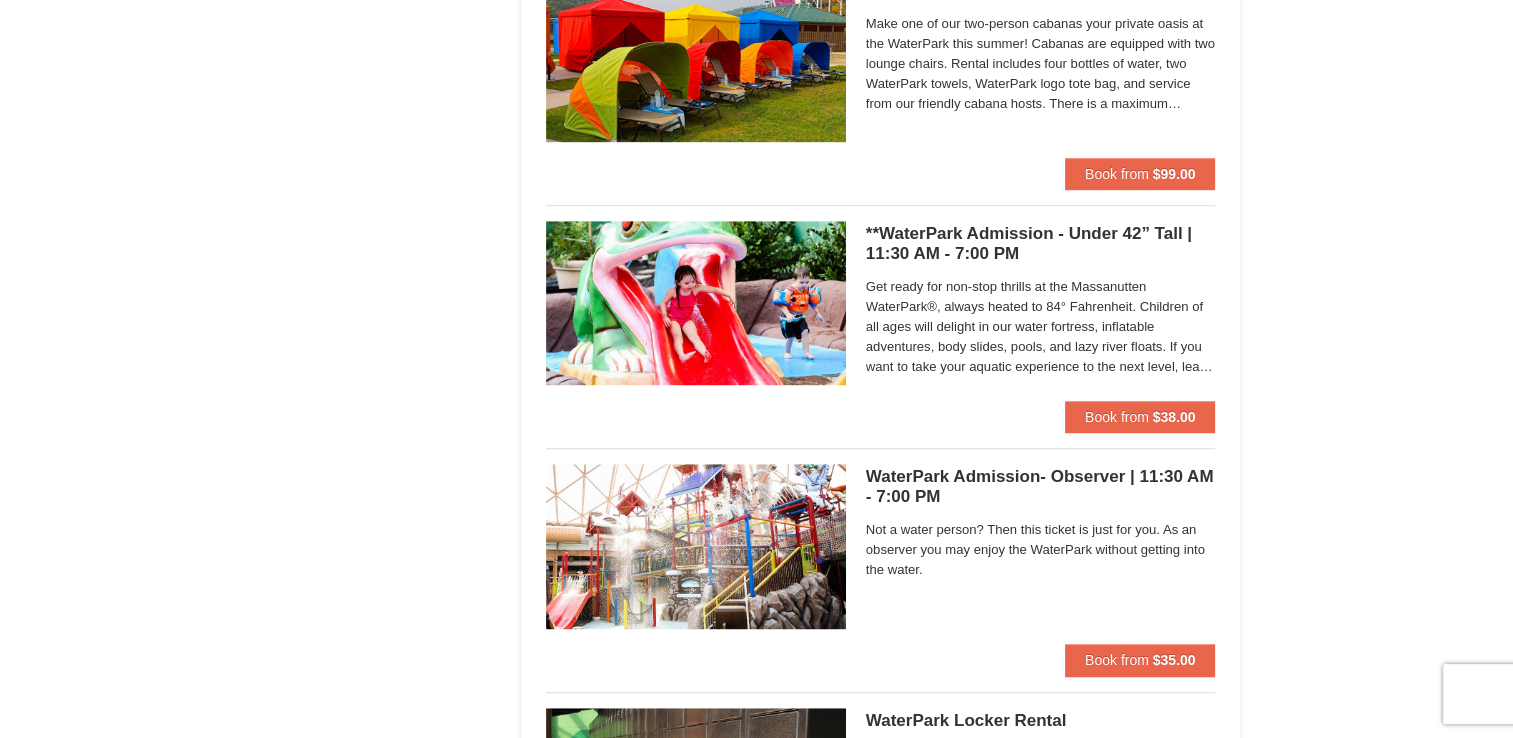 scroll, scrollTop: 1215, scrollLeft: 0, axis: vertical 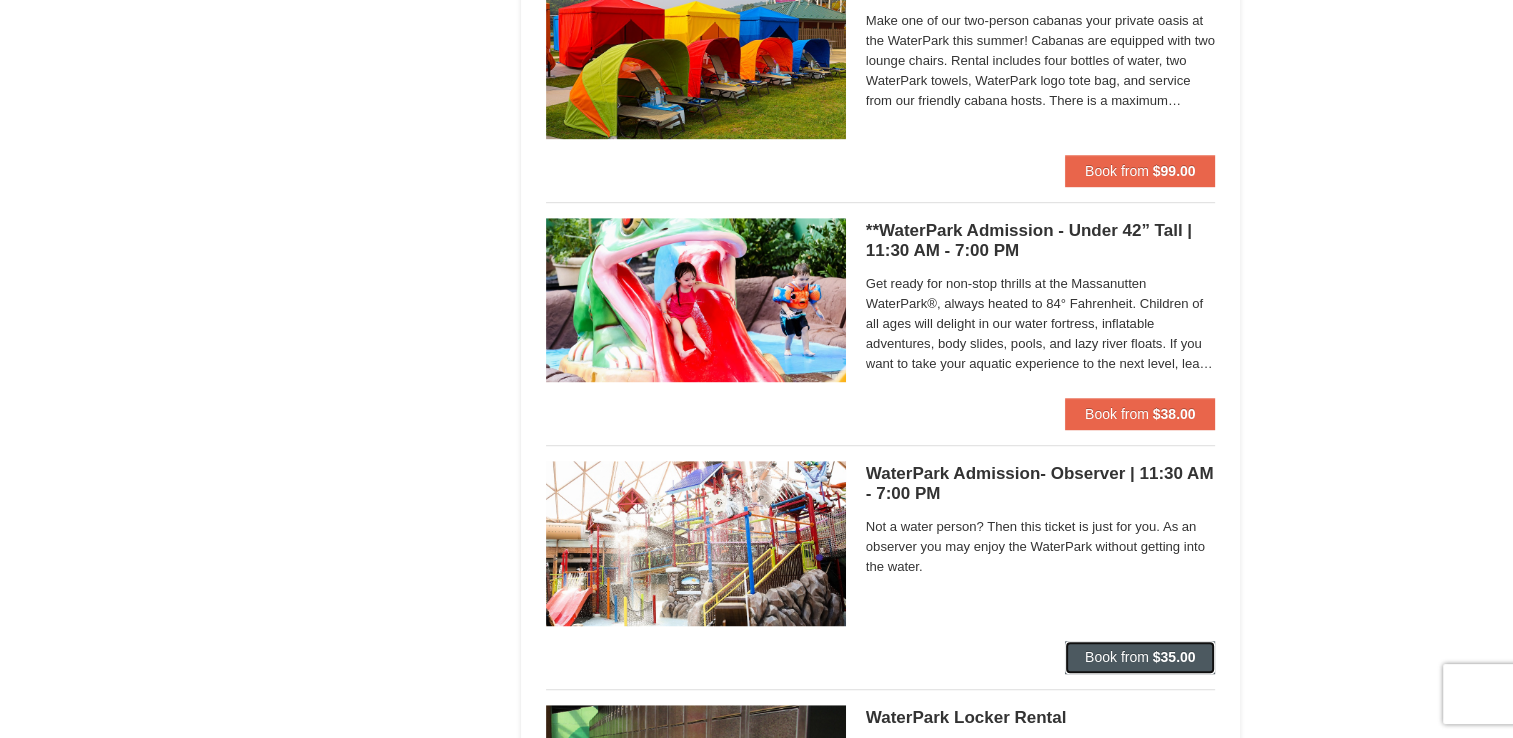 click on "$35.00" at bounding box center [1174, 657] 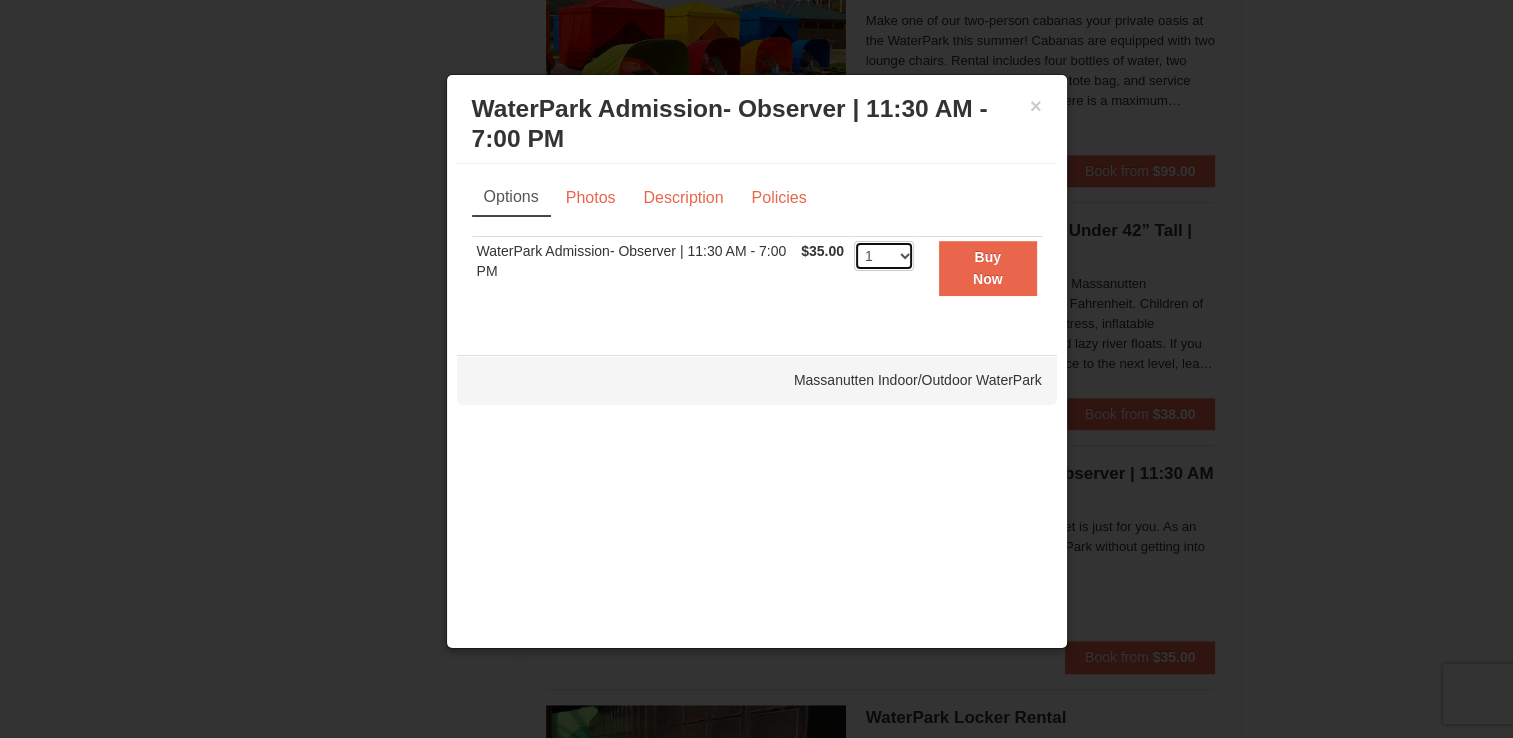 click on "1 2 3 4 5 6 7 8 9 10 11 12 13 14 15 16 17 18 19 20 21 22 23 24 25 26 27 28 29 30 31 32 33 34 35 36 37 38 39 40 41 42 43 44 45 46 47 48 49 50" at bounding box center (884, 256) 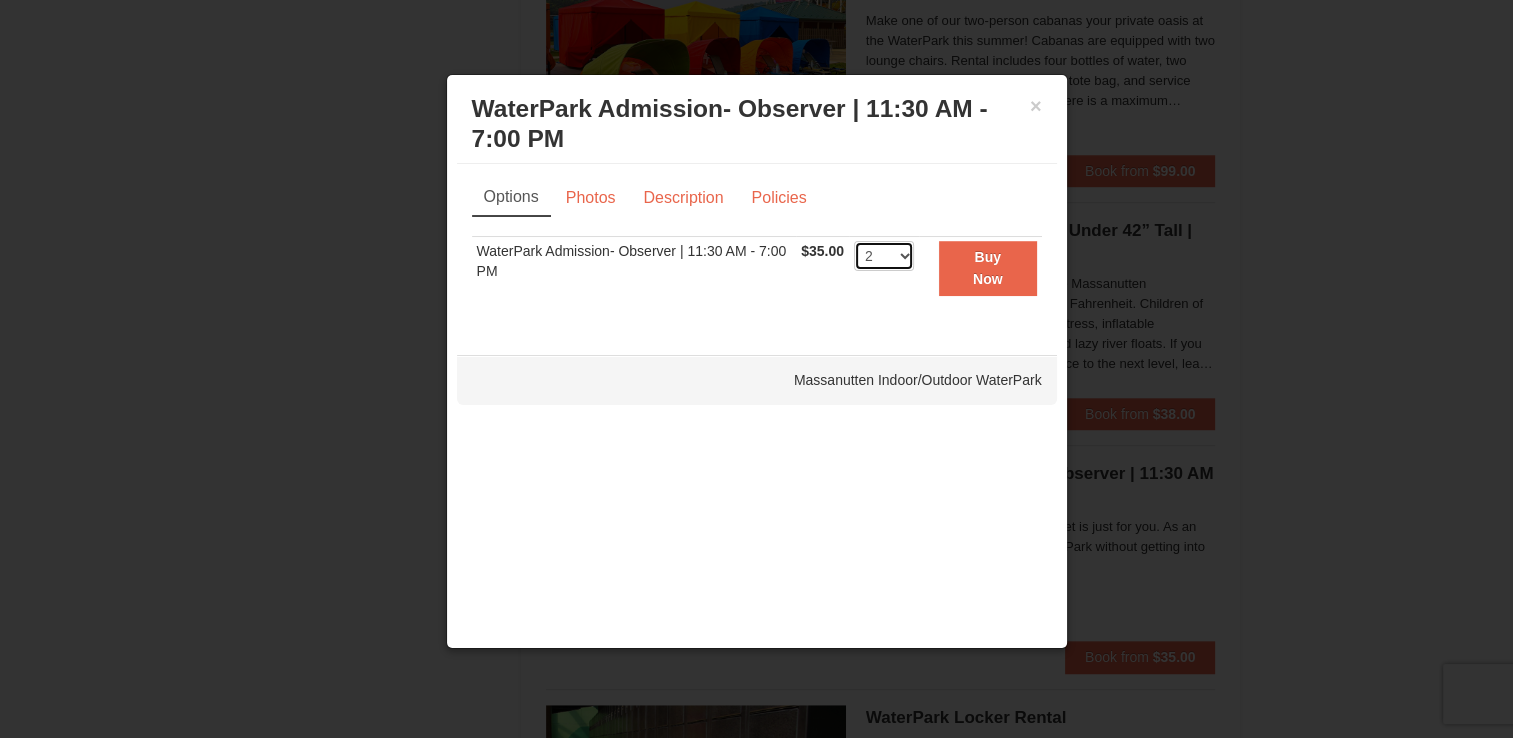click on "1 2 3 4 5 6 7 8 9 10 11 12 13 14 15 16 17 18 19 20 21 22 23 24 25 26 27 28 29 30 31 32 33 34 35 36 37 38 39 40 41 42 43 44 45 46 47 48 49 50" at bounding box center (884, 256) 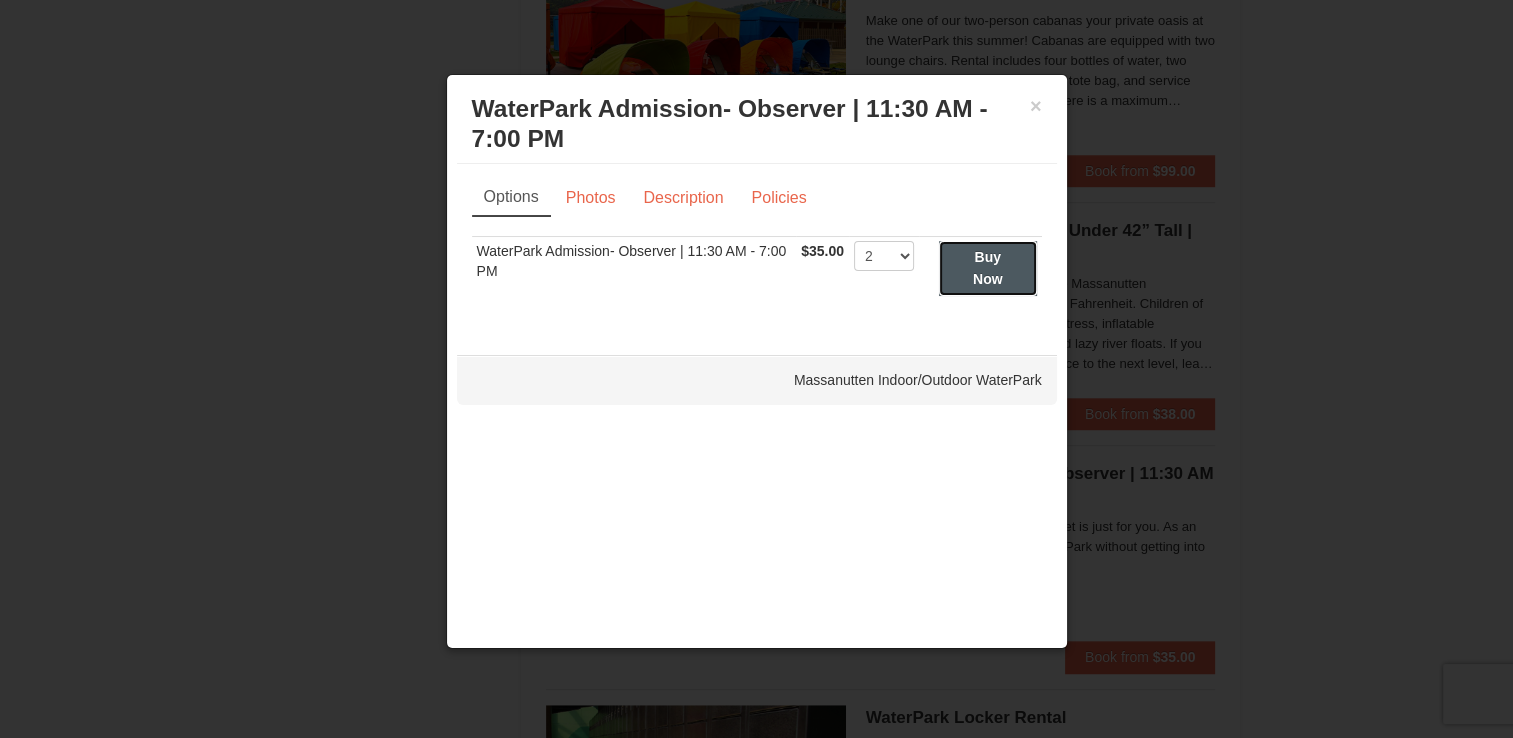 click on "Buy Now" at bounding box center [988, 268] 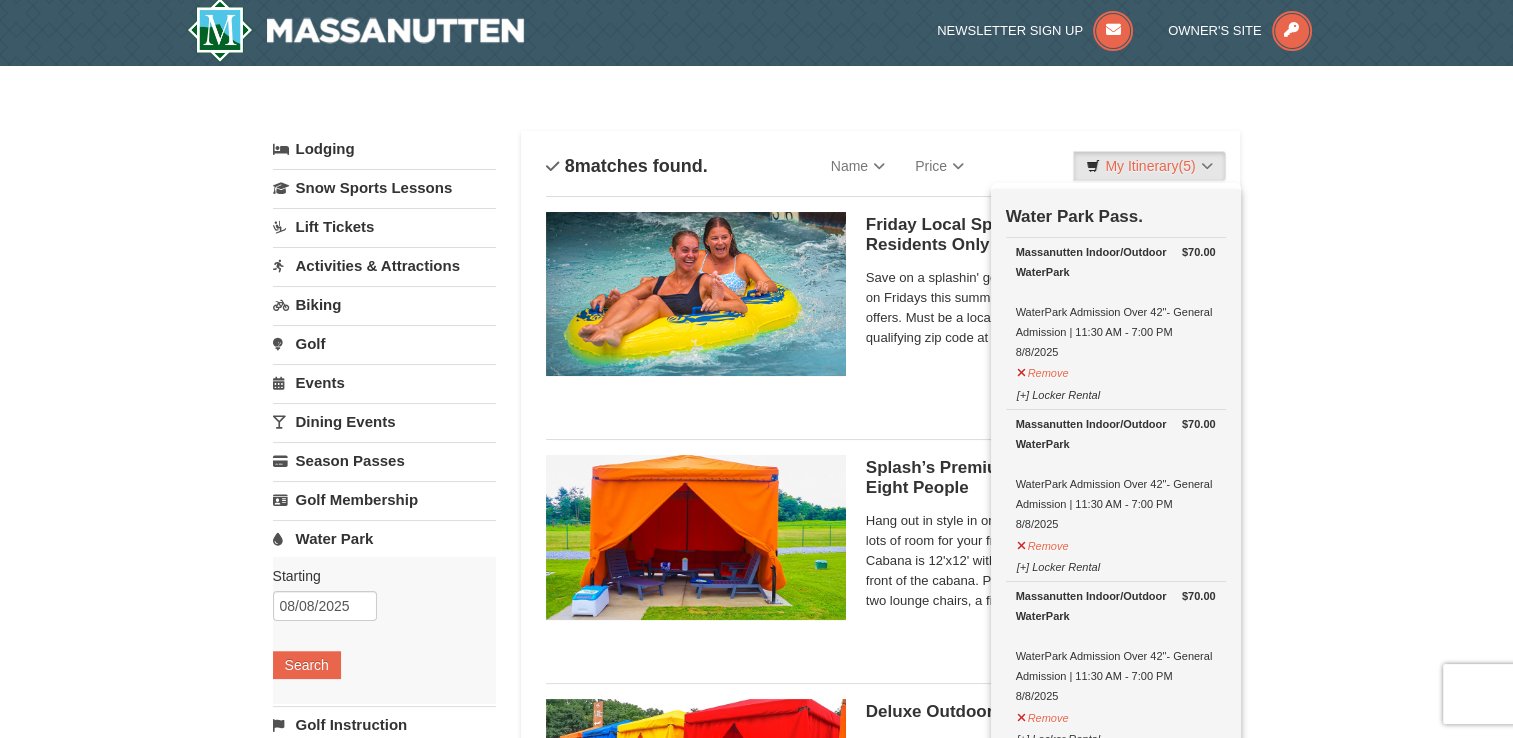 scroll, scrollTop: 6, scrollLeft: 0, axis: vertical 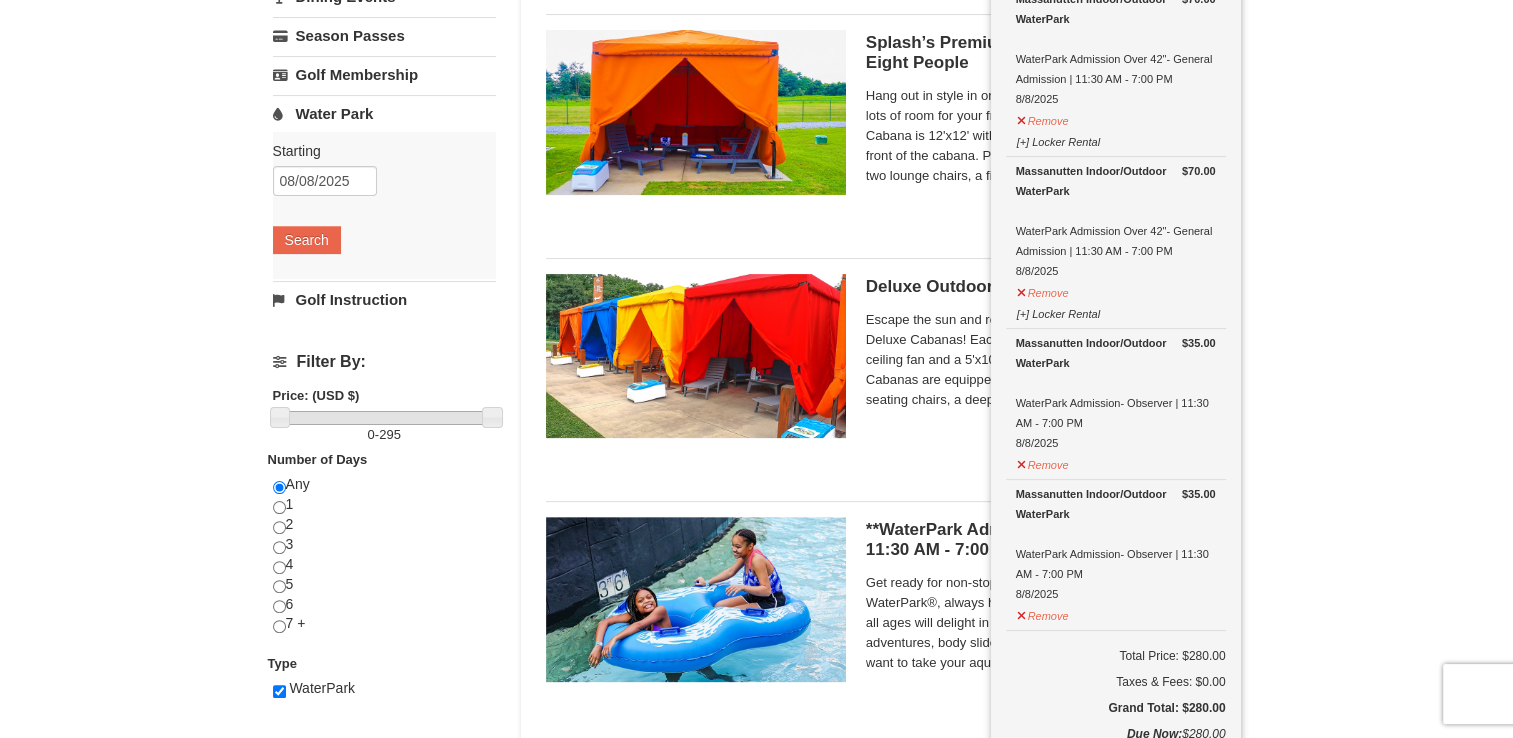 click on "×
Categories
List
Filter
My Itinerary (5)
Check Out Now
Water Park Pass.
$70.00
Massanutten Indoor/Outdoor WaterPark
WaterPark Admission Over 42"- General Admission | 11:30 AM - 7:00 PM
8/8/2025
$70.00" at bounding box center (756, 707) 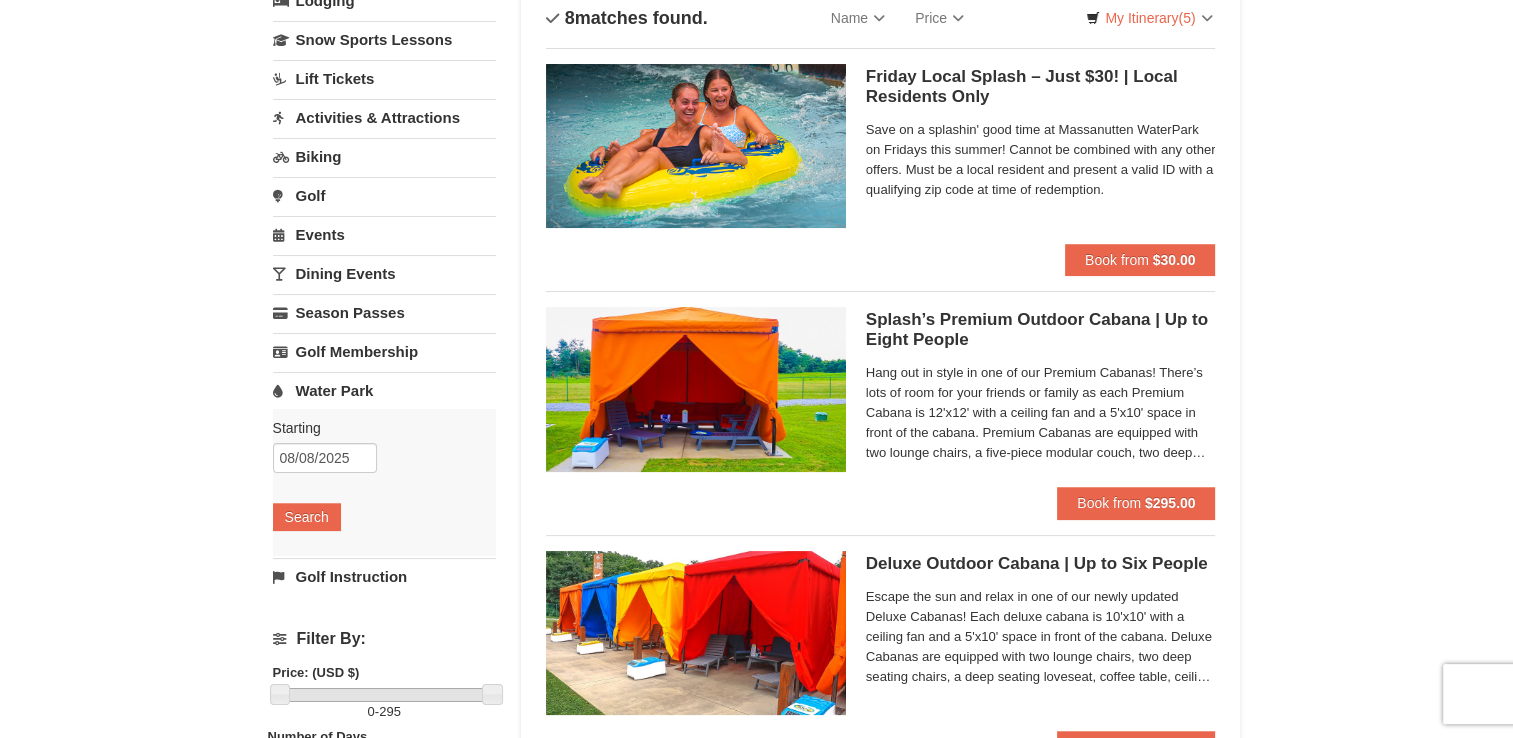 scroll, scrollTop: 0, scrollLeft: 0, axis: both 